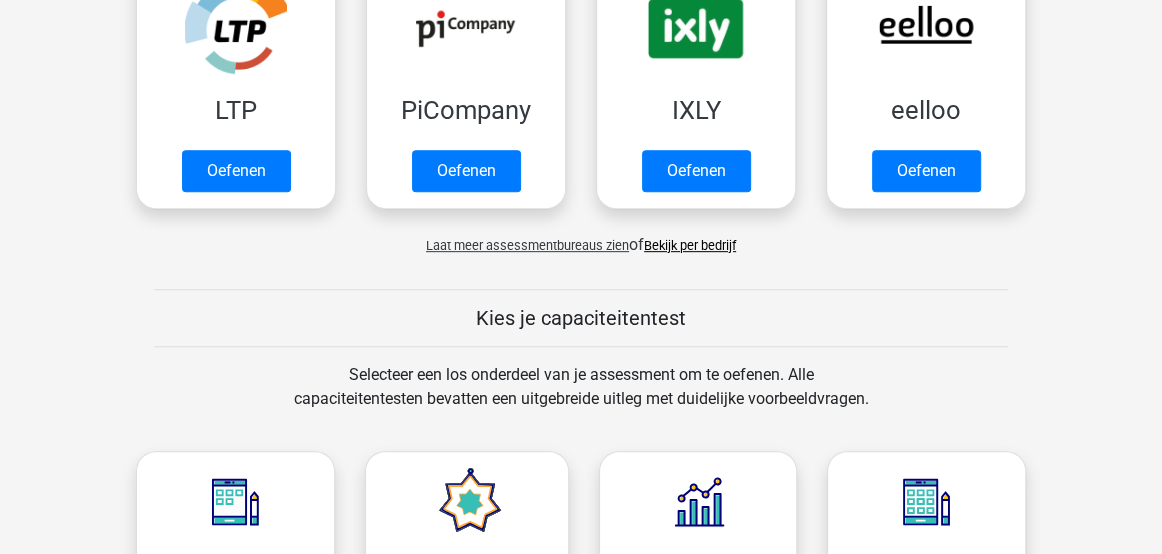 scroll, scrollTop: 488, scrollLeft: 0, axis: vertical 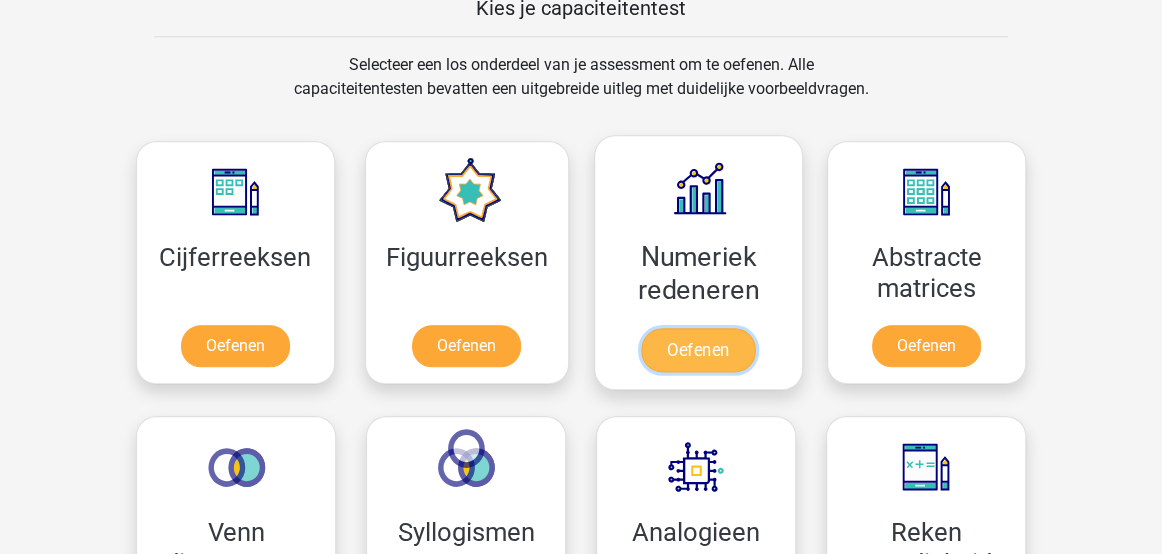 click on "Oefenen" at bounding box center (698, 350) 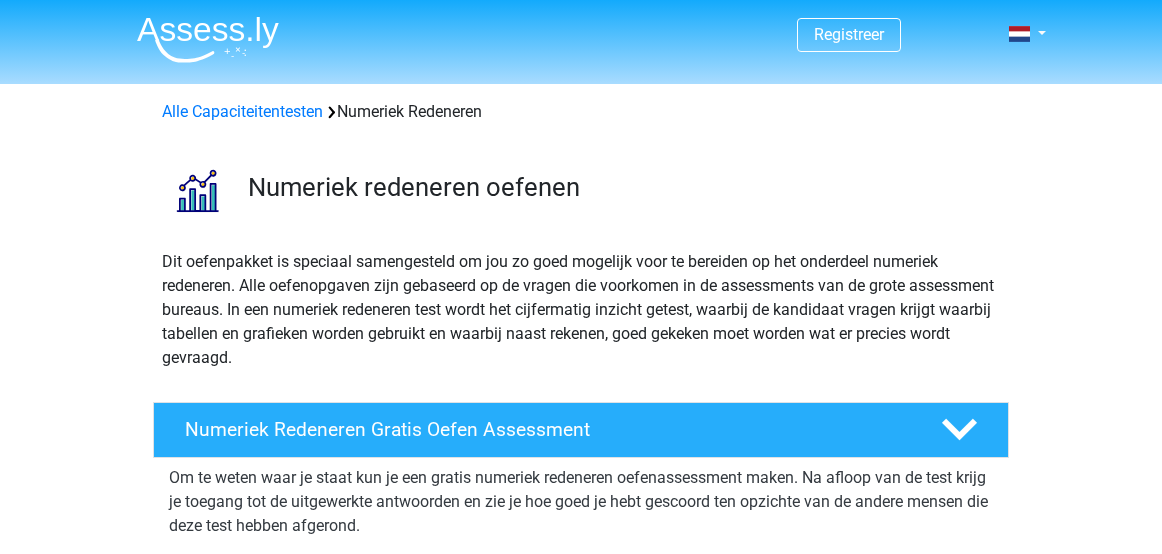 scroll, scrollTop: 0, scrollLeft: 0, axis: both 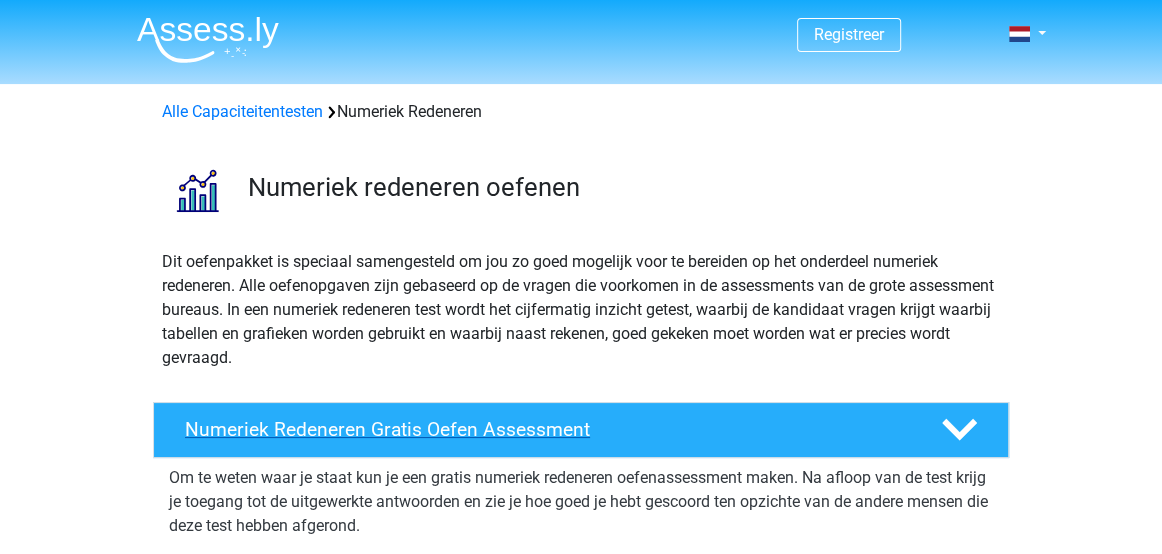 click 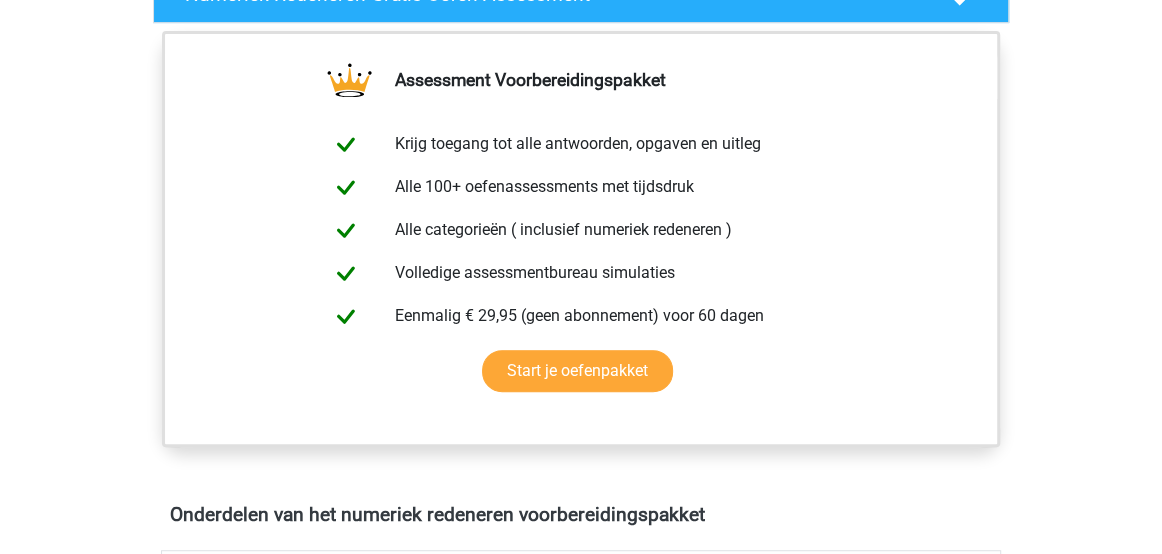 scroll, scrollTop: 297, scrollLeft: 0, axis: vertical 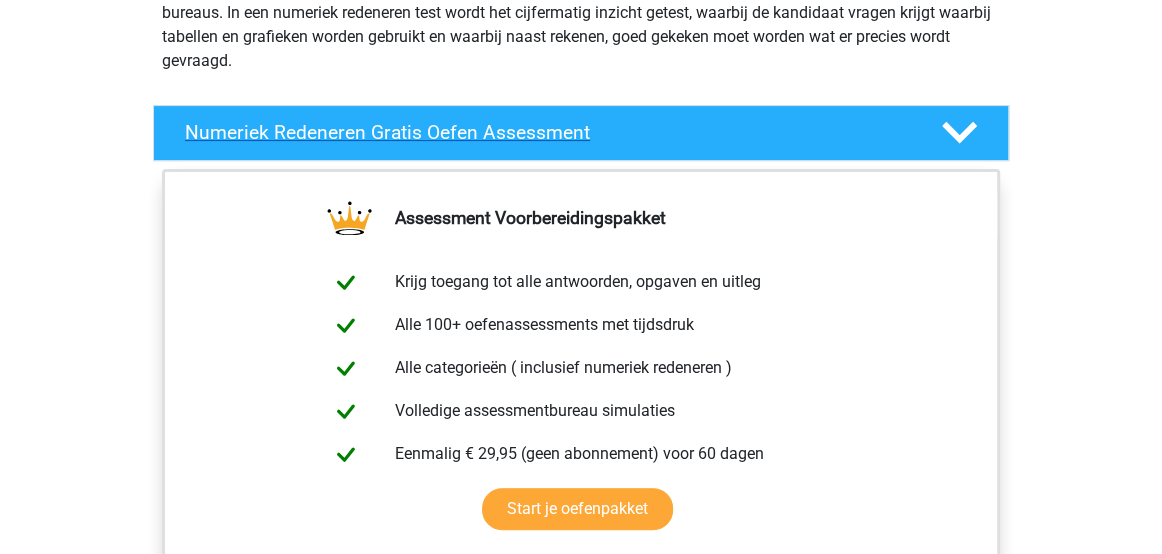 click 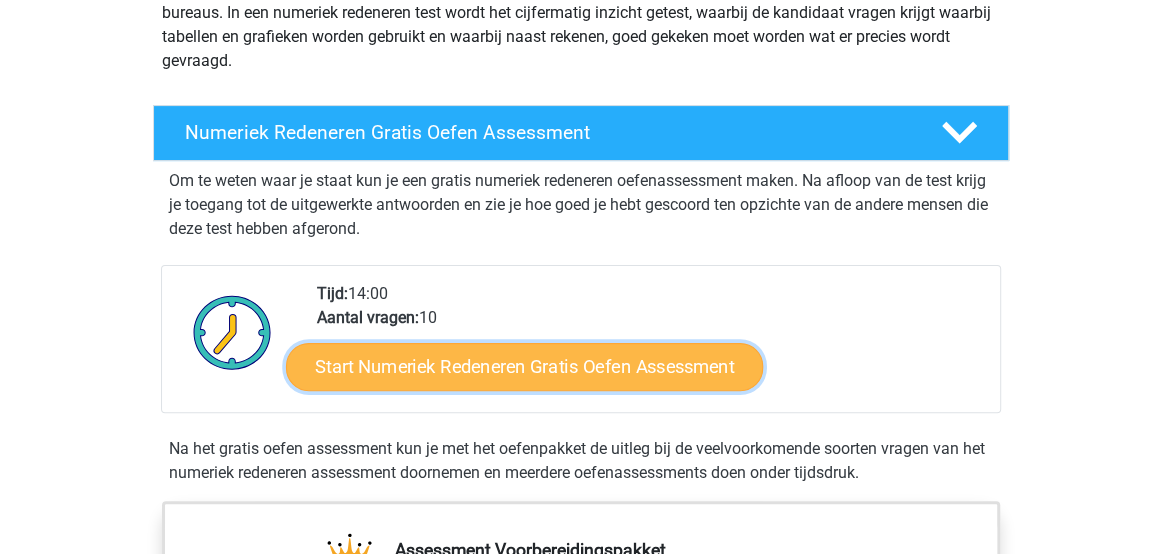 click on "Start Numeriek Redeneren
Gratis Oefen Assessment" at bounding box center [524, 366] 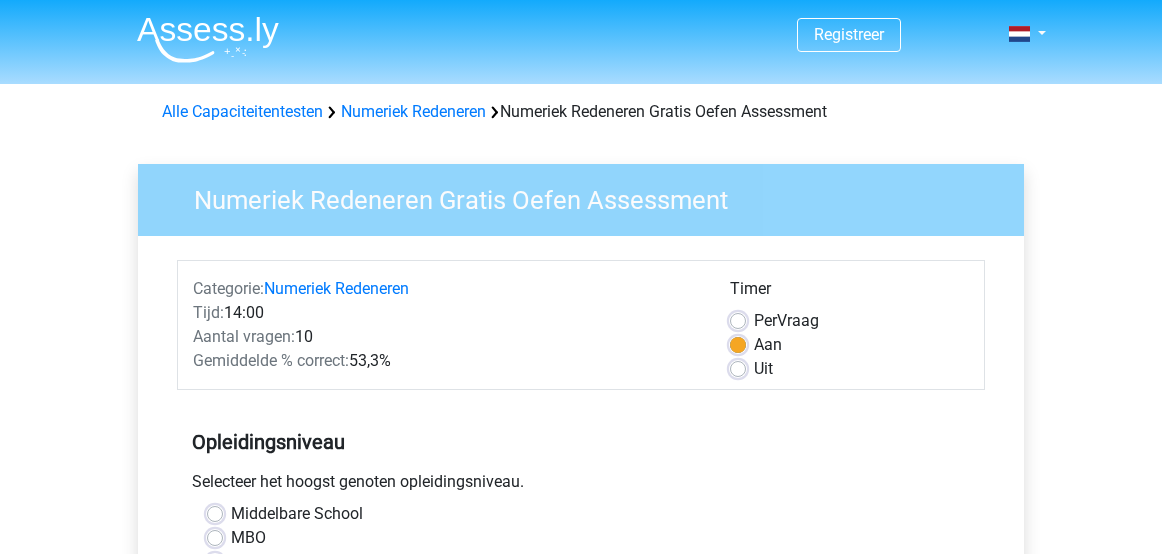 scroll, scrollTop: 0, scrollLeft: 0, axis: both 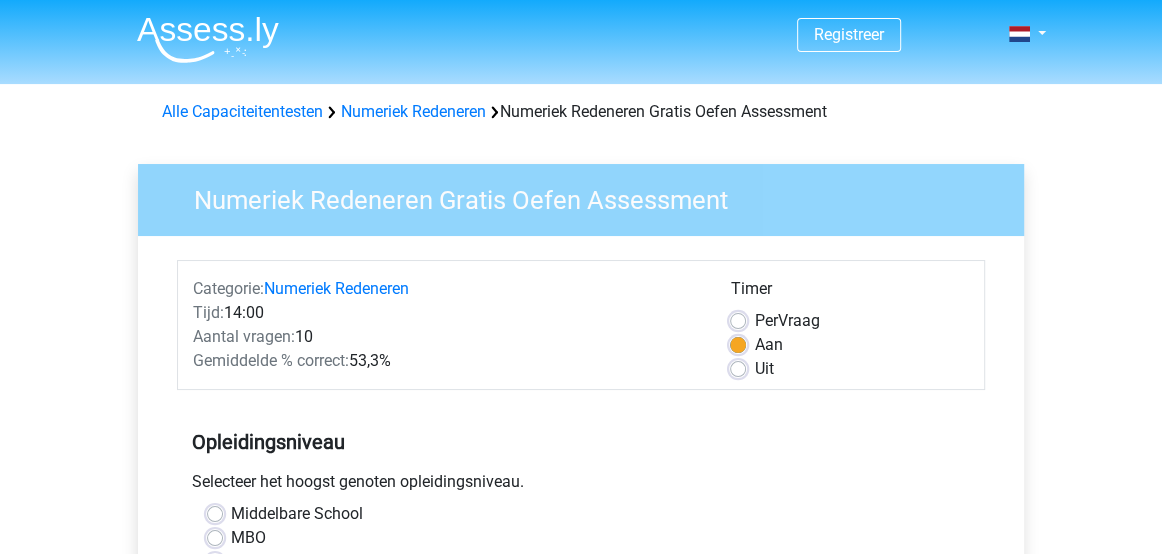 click on "Middelbare School" at bounding box center (297, 514) 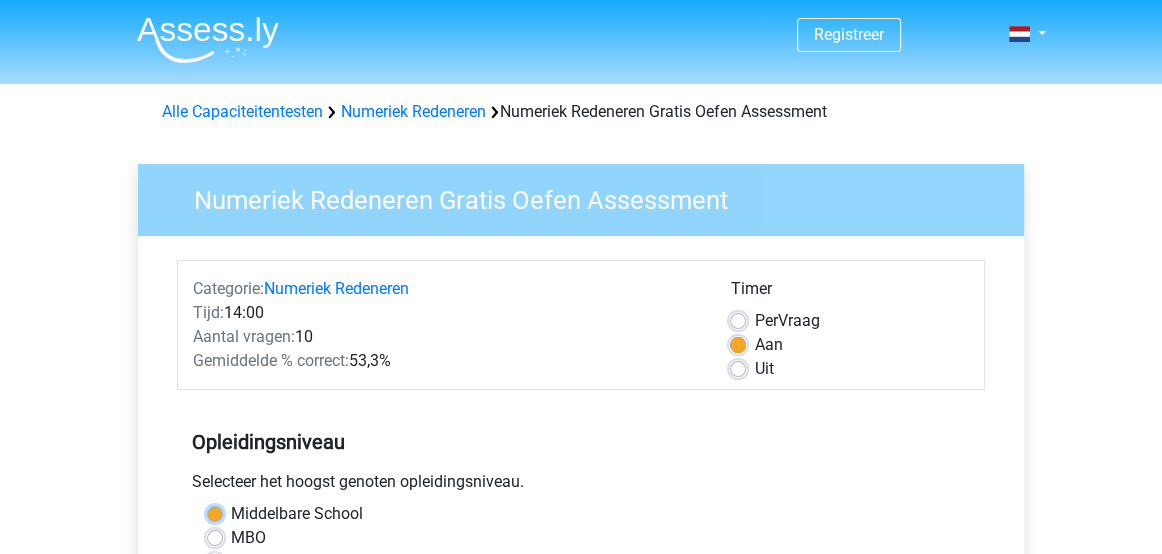 click on "Middelbare School" at bounding box center [215, 512] 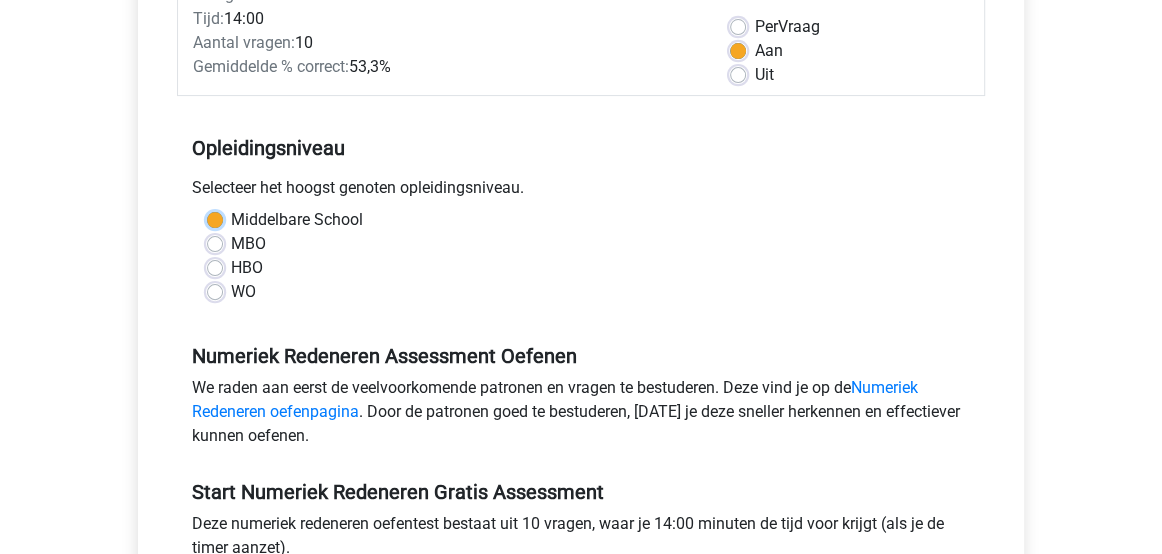 scroll, scrollTop: 343, scrollLeft: 0, axis: vertical 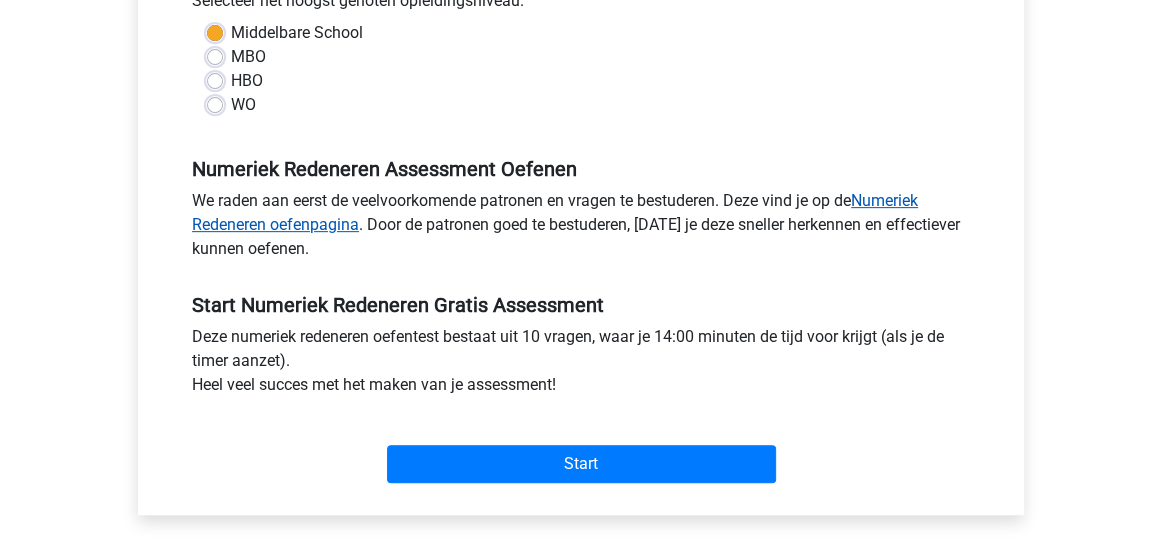 click on "Numeriek Redeneren
oefenpagina" at bounding box center [555, 212] 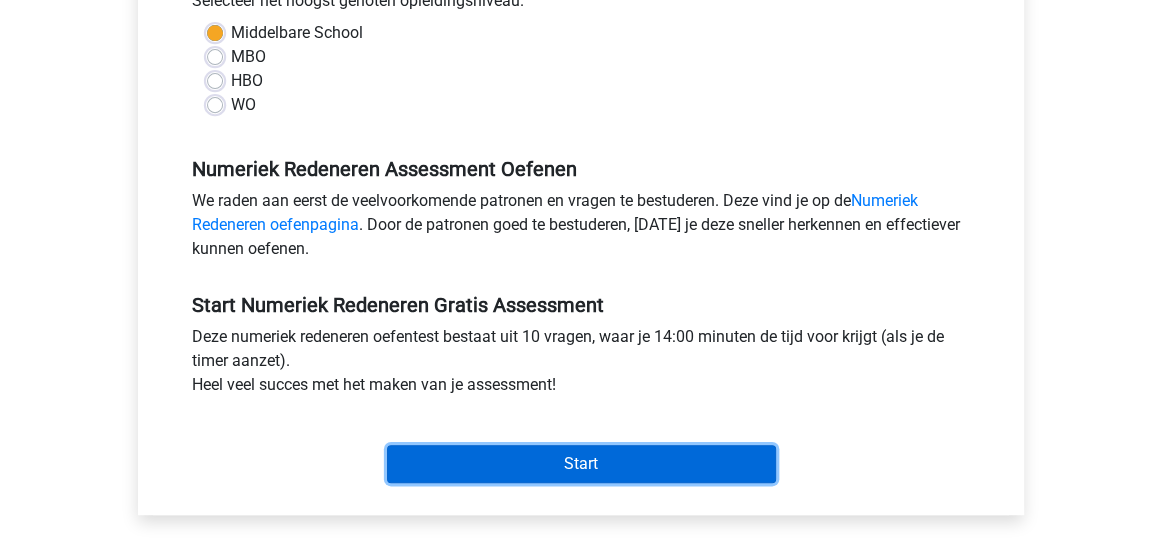 click on "Start" at bounding box center [581, 464] 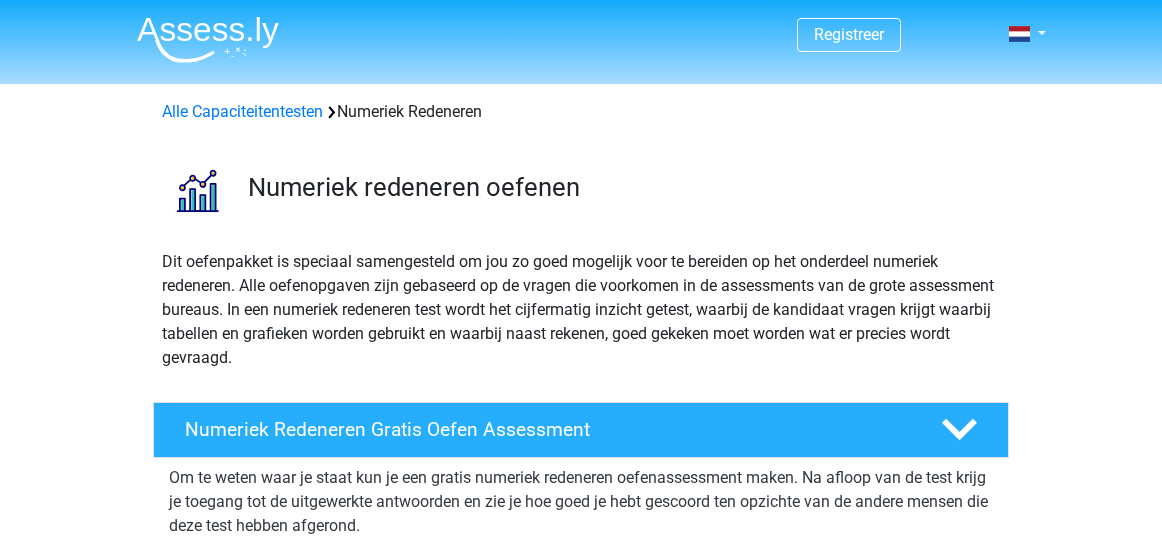 scroll, scrollTop: 0, scrollLeft: 0, axis: both 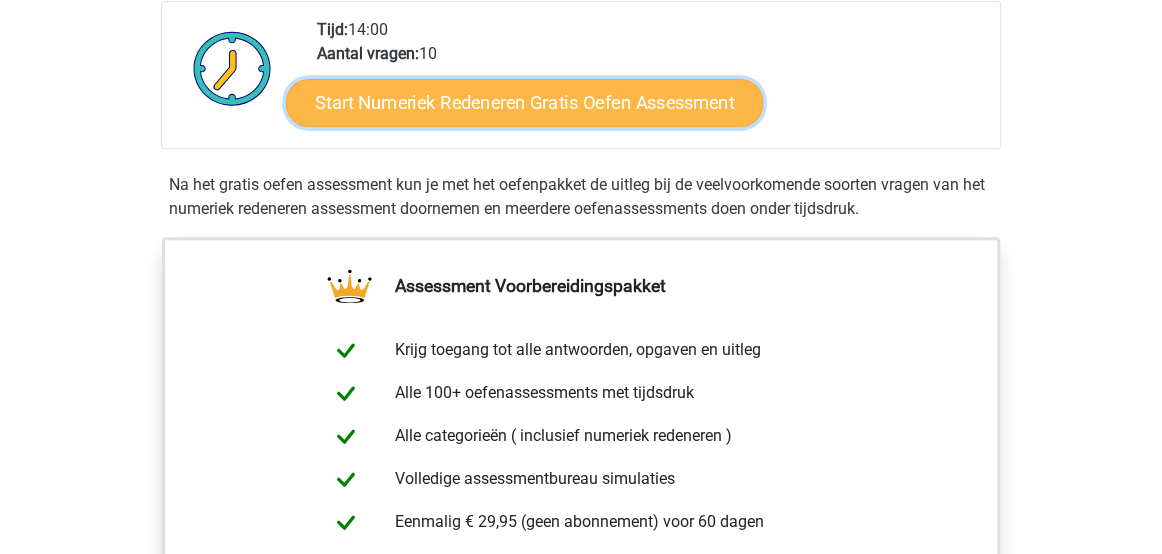 click on "Start Numeriek Redeneren
Gratis Oefen Assessment" at bounding box center [524, 102] 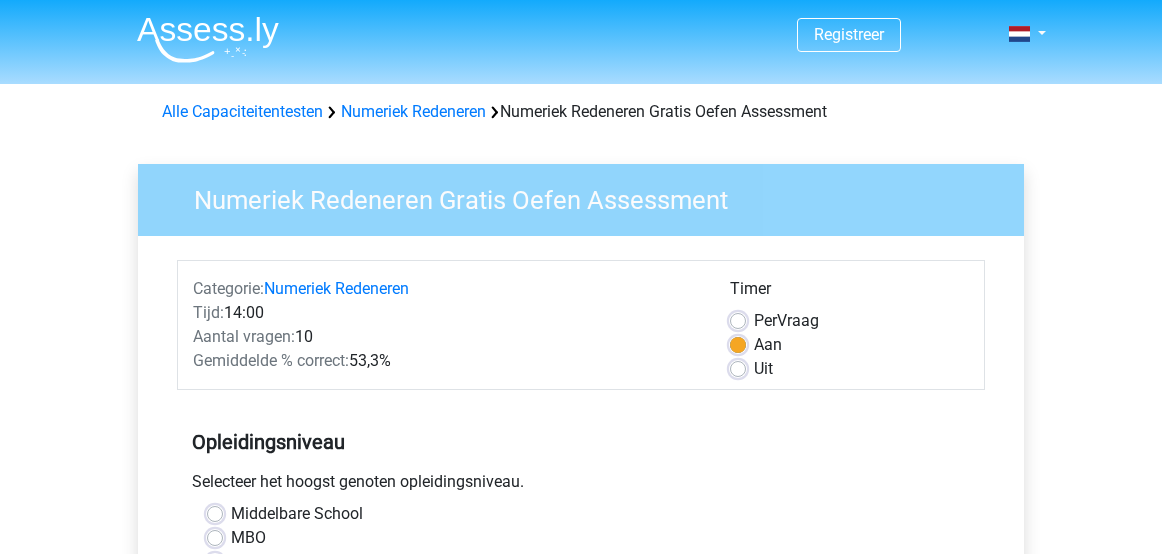 scroll, scrollTop: 0, scrollLeft: 0, axis: both 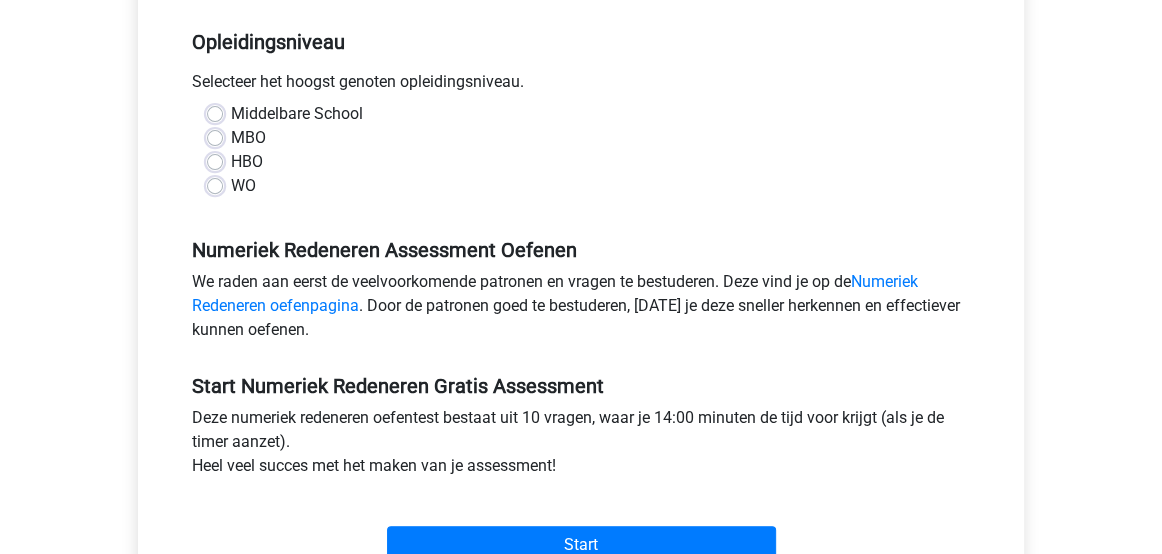 click on "WO" at bounding box center [243, 186] 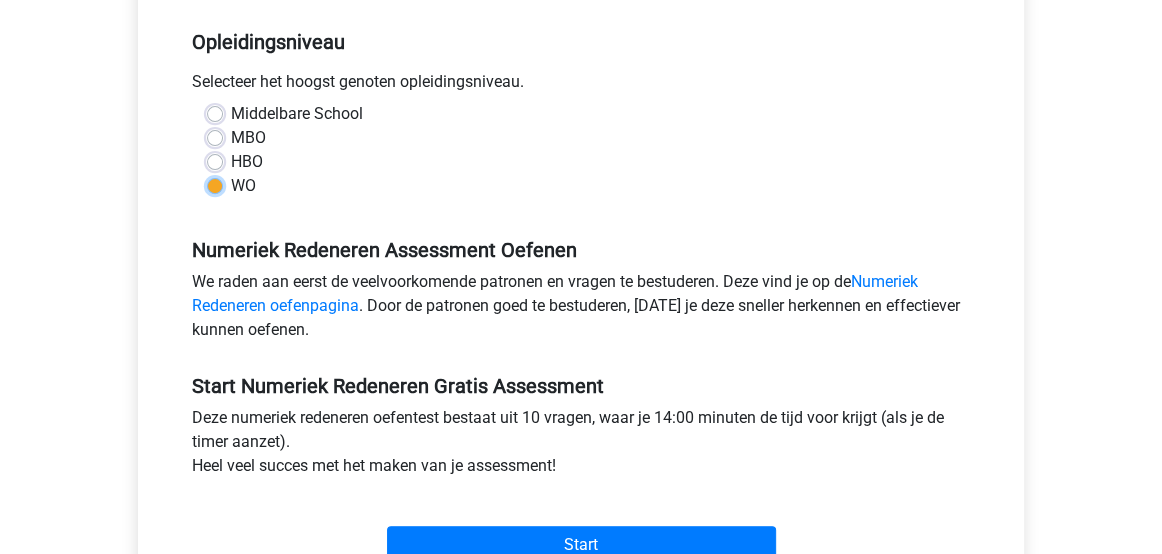 click on "WO" at bounding box center (215, 184) 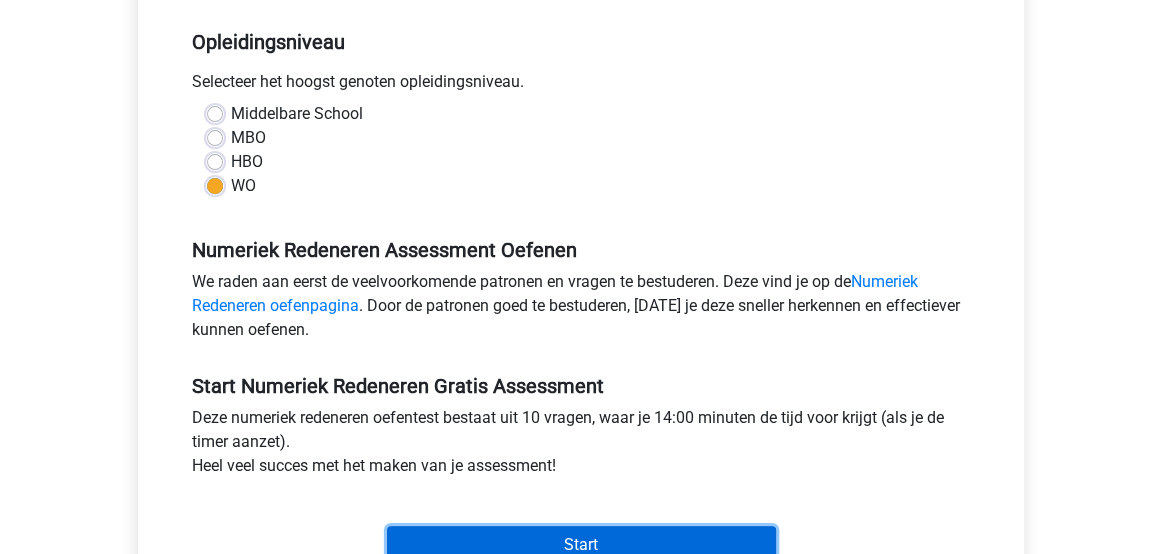 click on "Start" at bounding box center [581, 545] 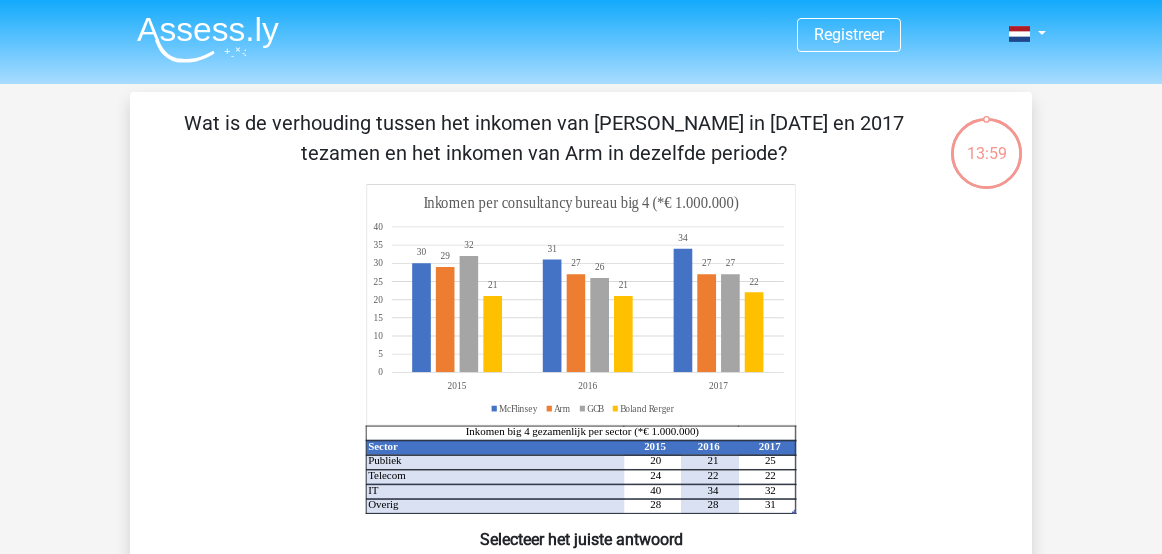 scroll, scrollTop: 0, scrollLeft: 0, axis: both 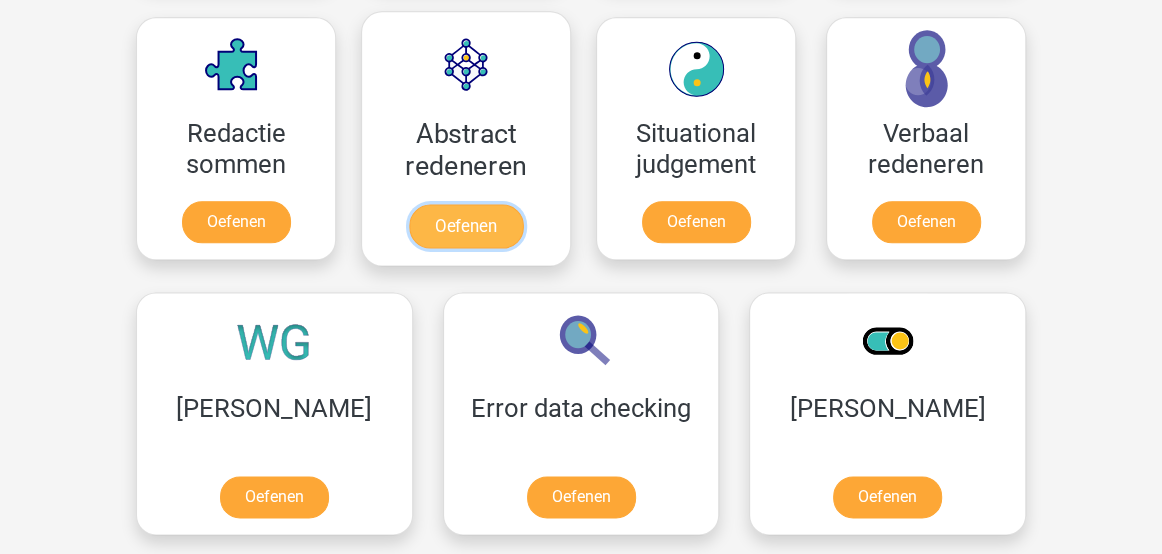 click on "Oefenen" at bounding box center [466, 226] 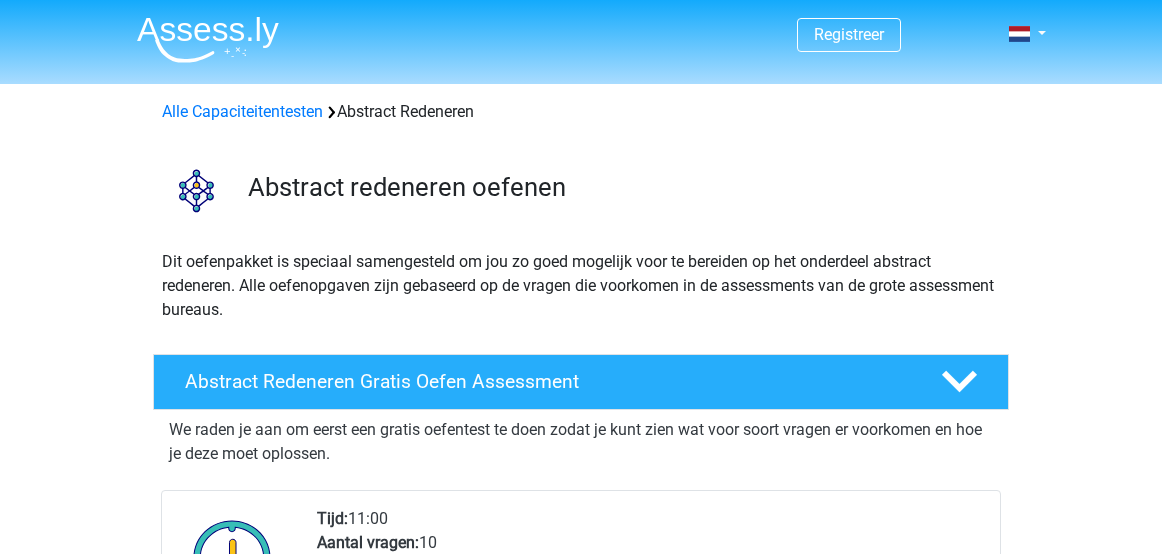 scroll, scrollTop: 0, scrollLeft: 0, axis: both 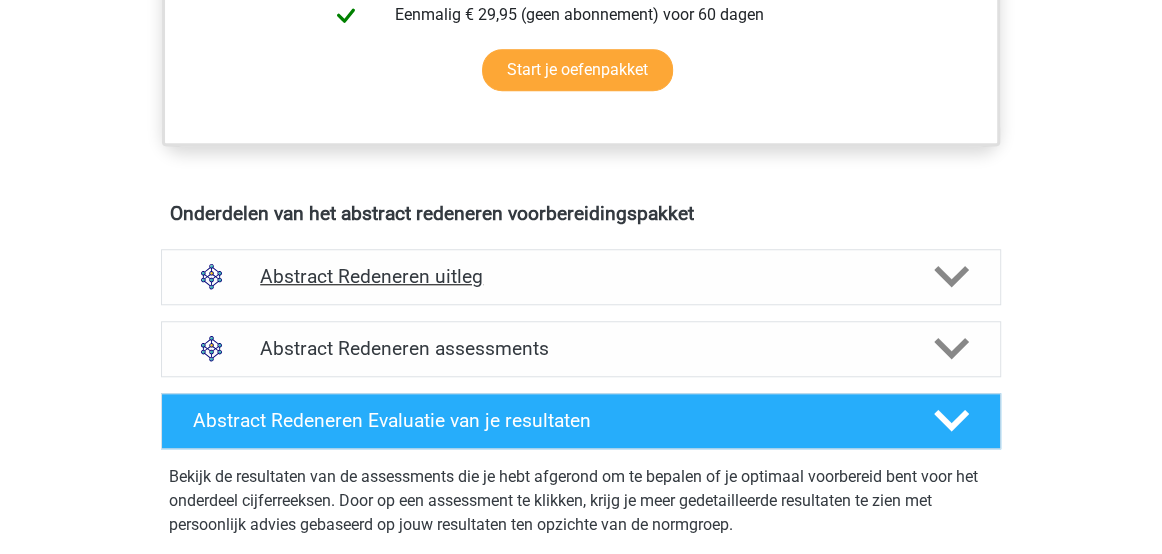 click 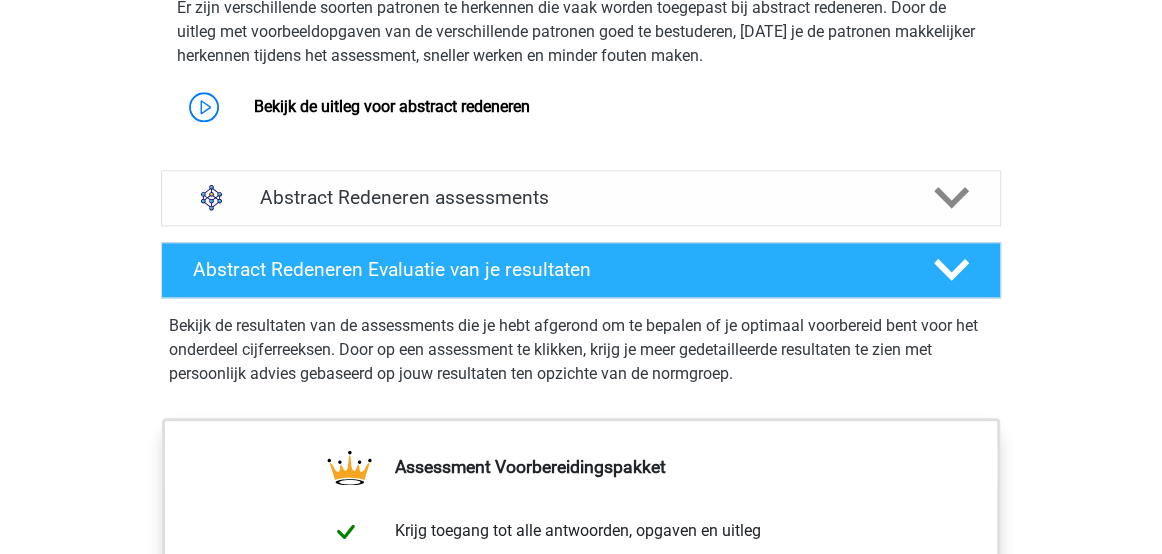 scroll, scrollTop: 909, scrollLeft: 0, axis: vertical 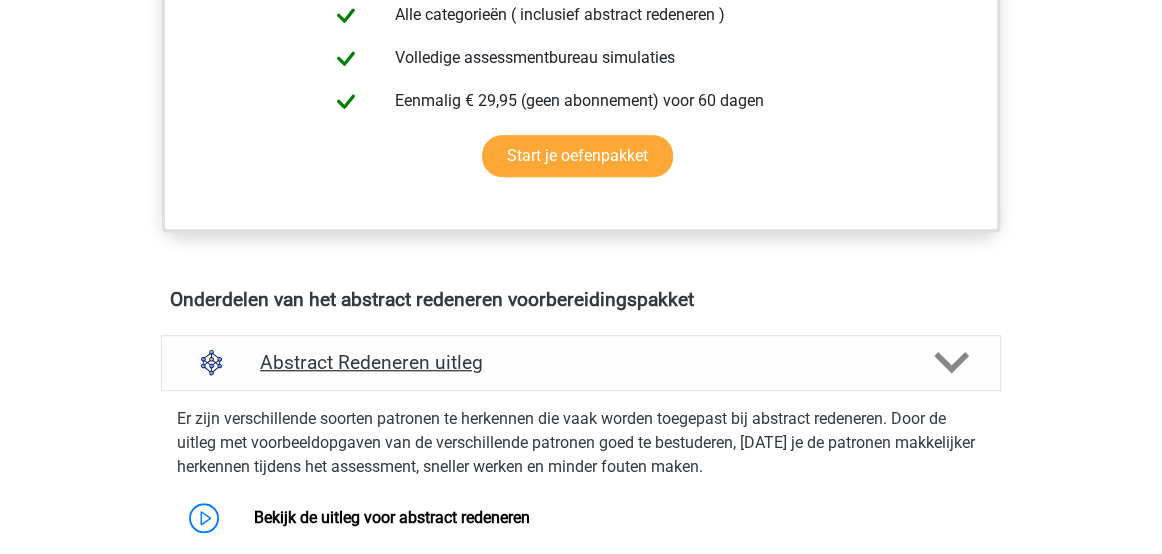 click 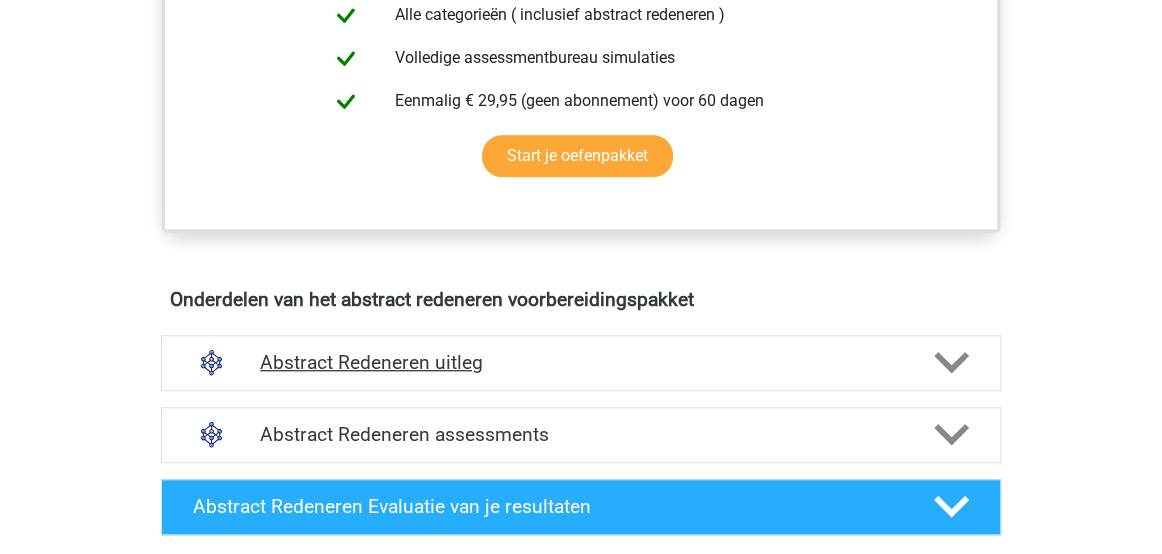 click on "Abstract Redeneren uitleg" at bounding box center (581, 363) 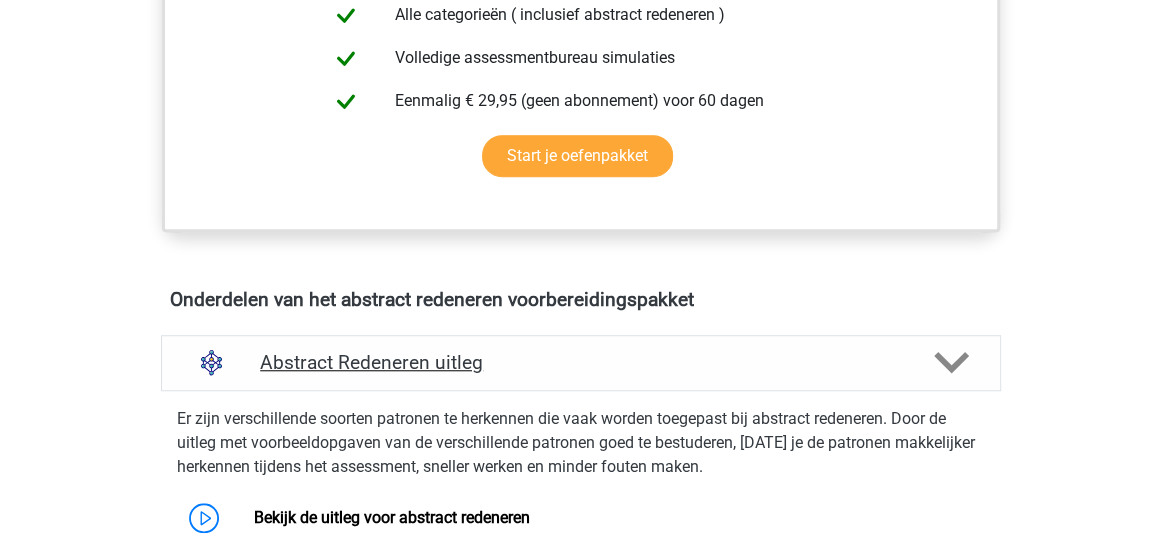 click on "Abstract Redeneren uitleg" at bounding box center (581, 363) 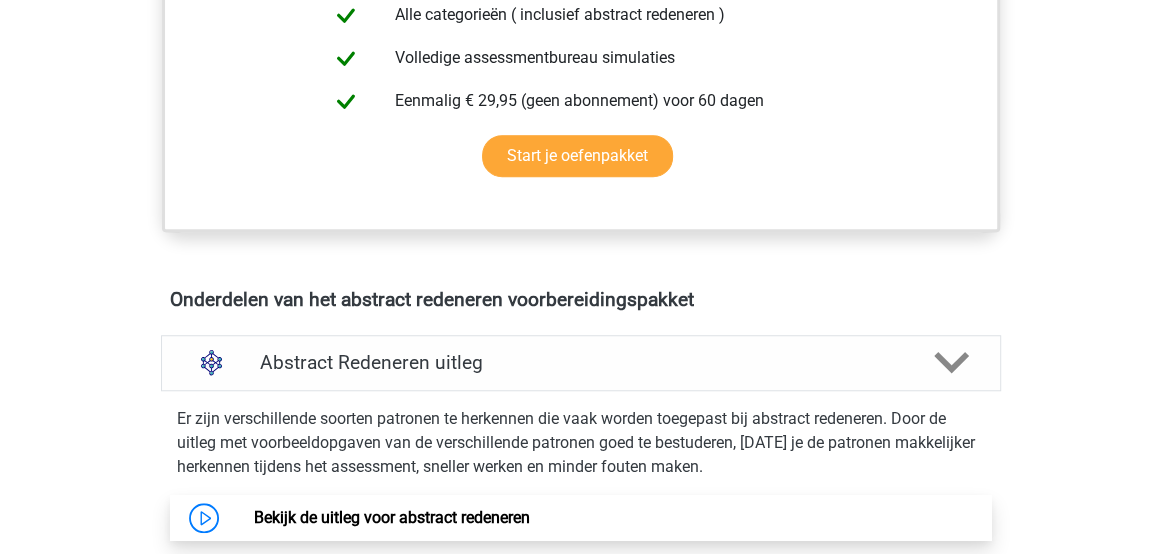 click on "Bekijk de uitleg voor
abstract redeneren" at bounding box center (391, 518) 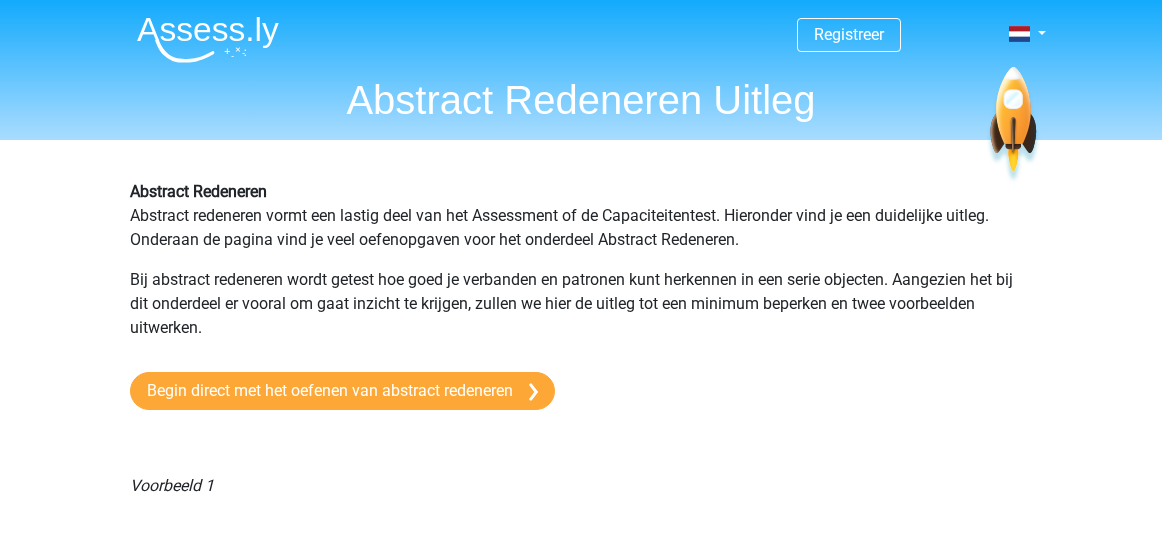 scroll, scrollTop: 518, scrollLeft: 0, axis: vertical 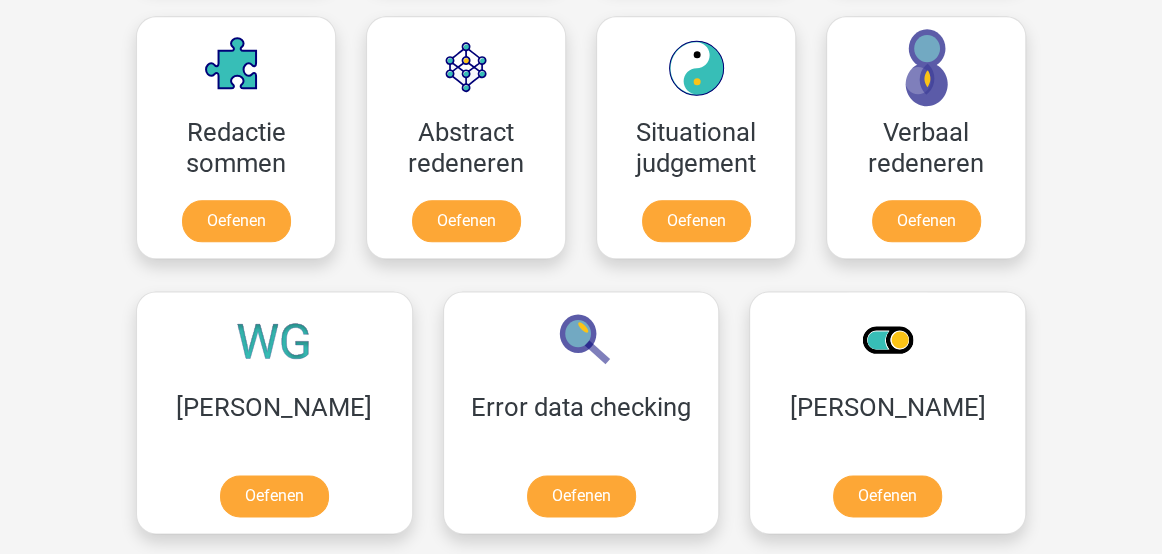 click on "Verbaal redeneren
Oefenen" at bounding box center [926, 137] 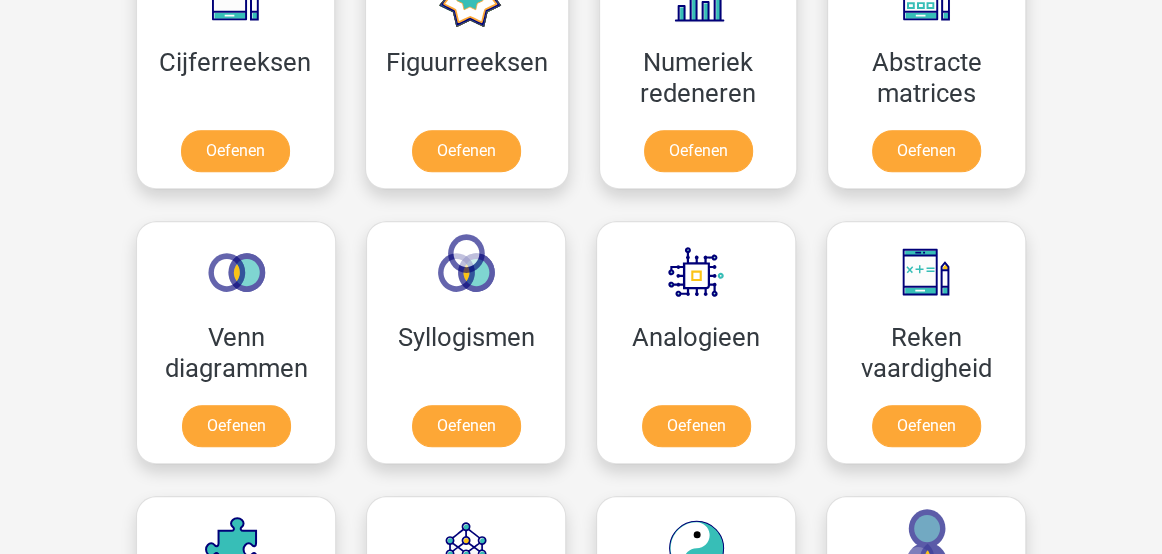 scroll, scrollTop: 1001, scrollLeft: 0, axis: vertical 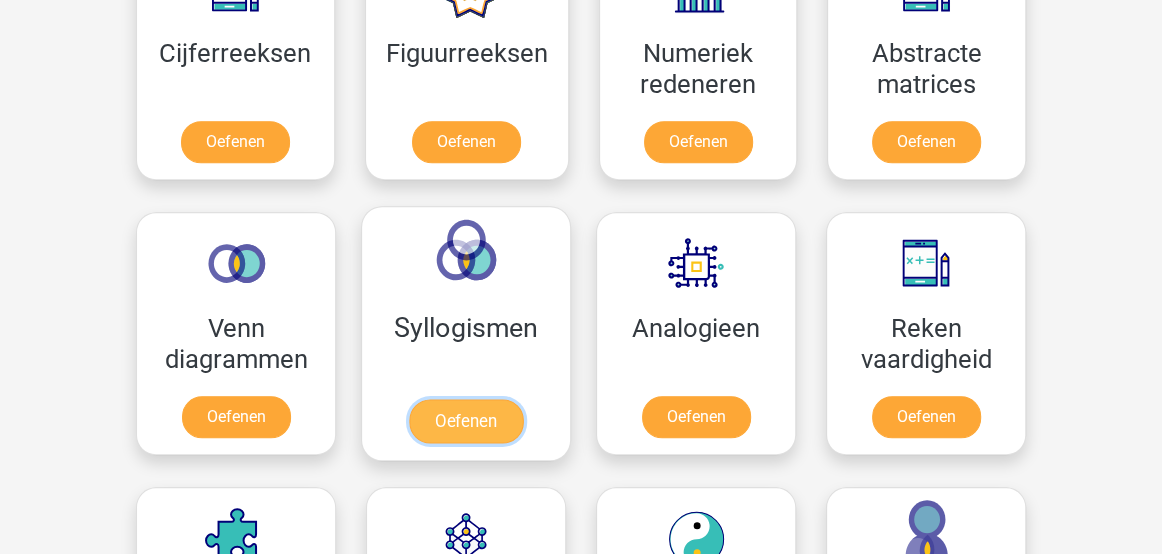 click on "Oefenen" at bounding box center [466, 421] 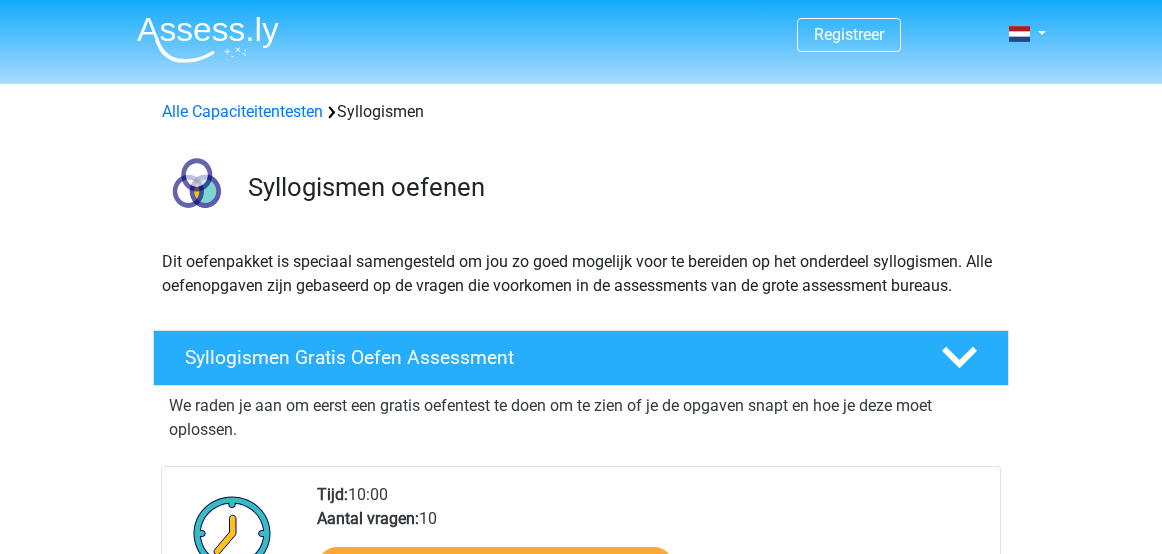 scroll, scrollTop: 0, scrollLeft: 0, axis: both 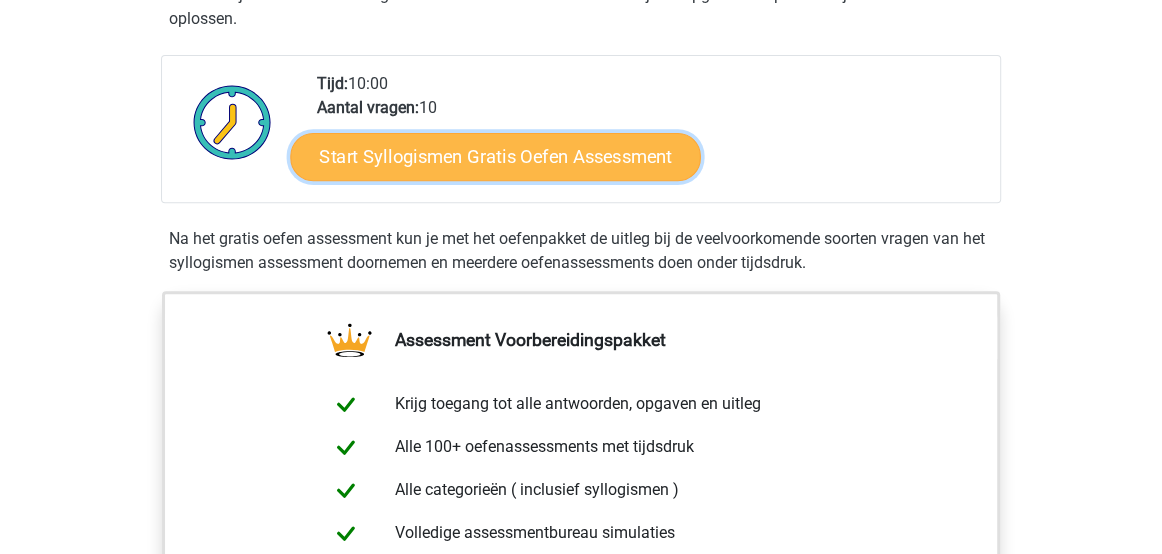 click on "Start Syllogismen
Gratis Oefen Assessment" at bounding box center (496, 156) 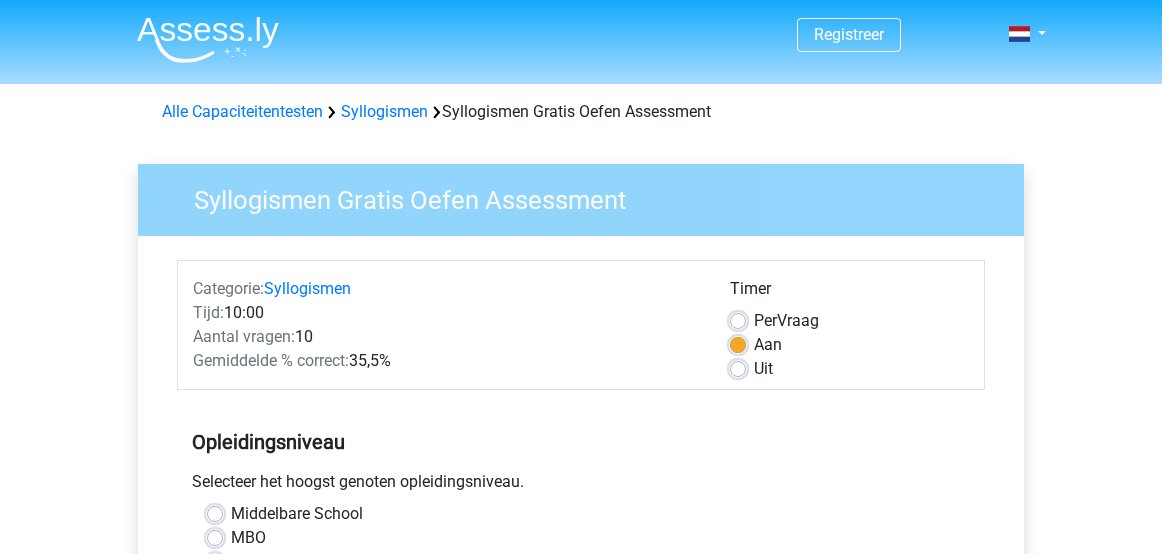 scroll, scrollTop: 0, scrollLeft: 0, axis: both 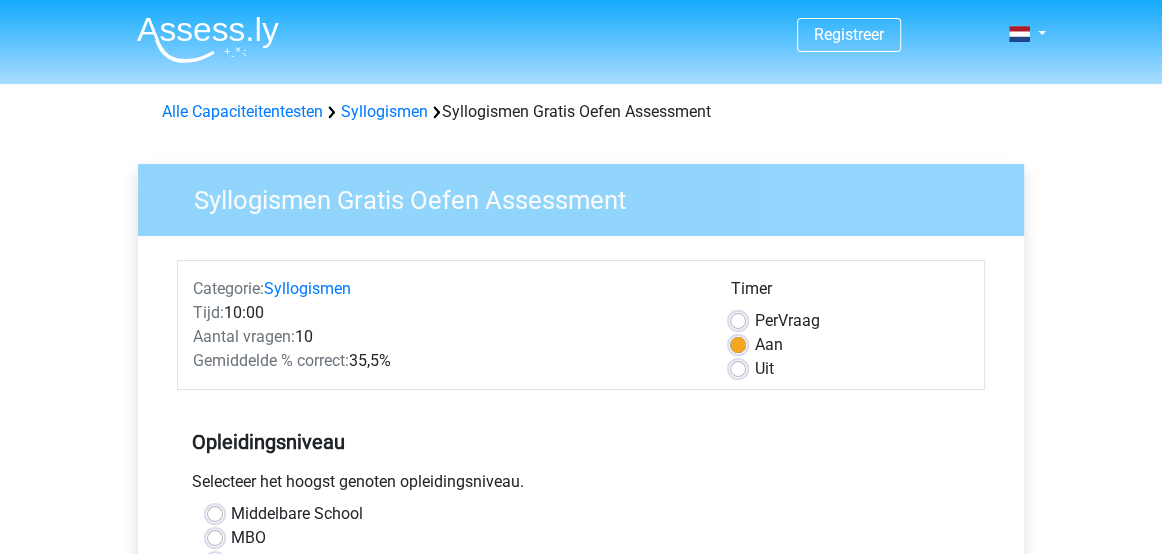 click on "Middelbare School" at bounding box center (297, 514) 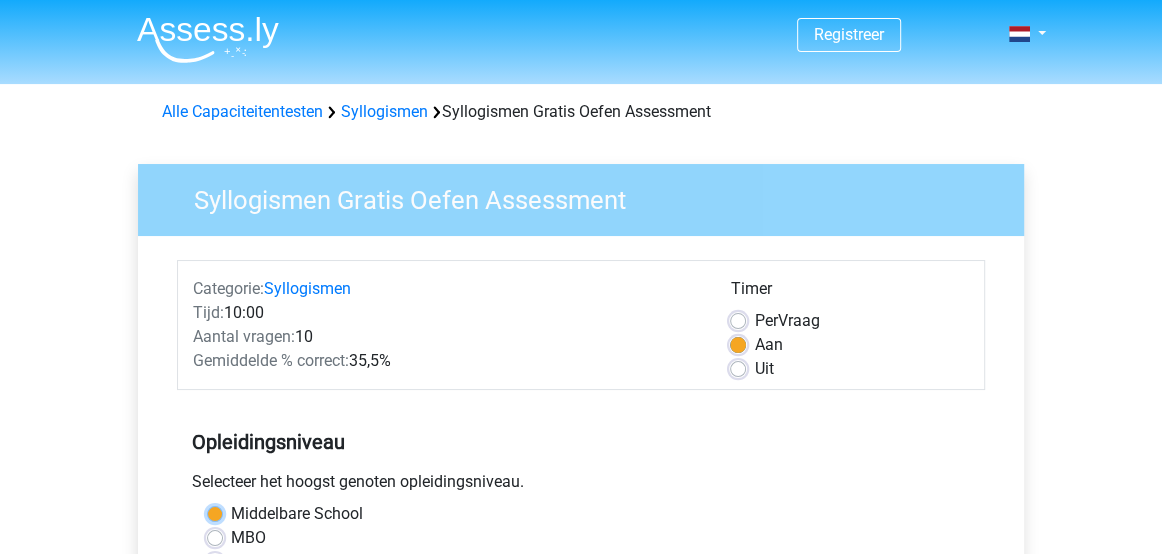 click on "Middelbare School" at bounding box center [215, 512] 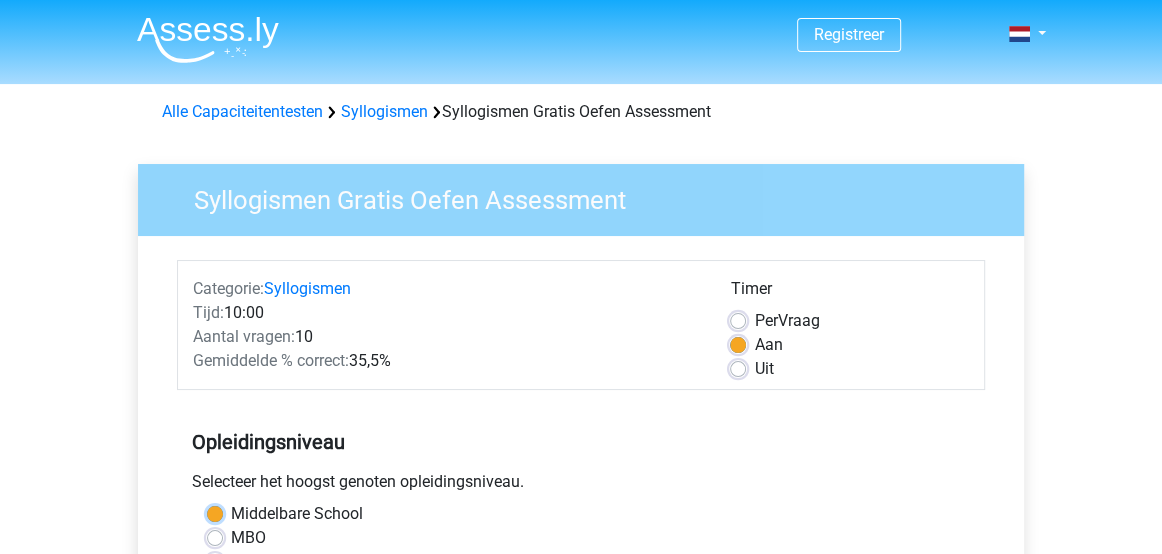 scroll, scrollTop: 518, scrollLeft: 0, axis: vertical 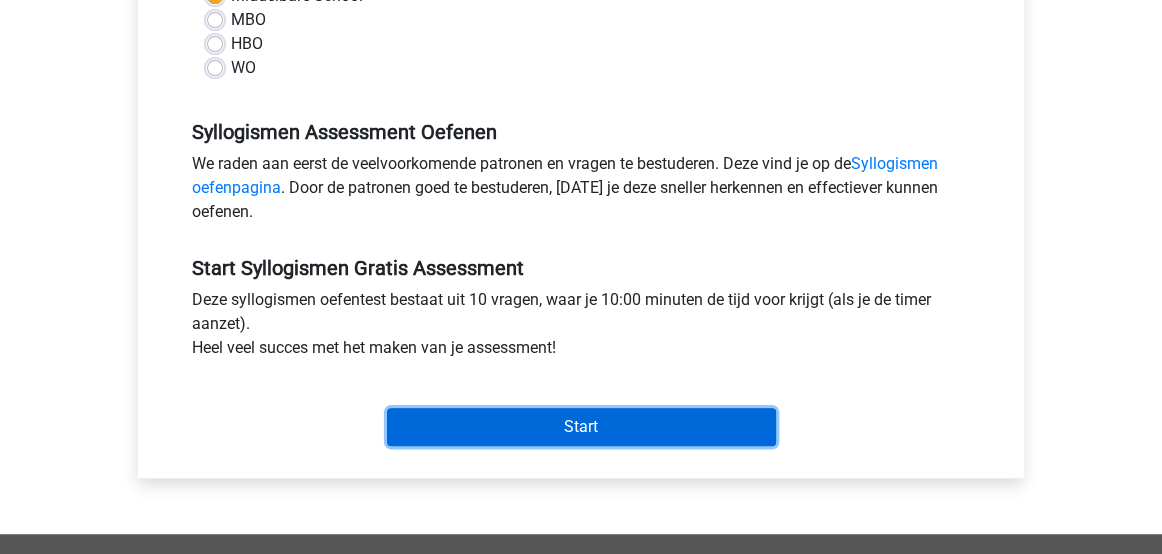 click on "Start" at bounding box center [581, 427] 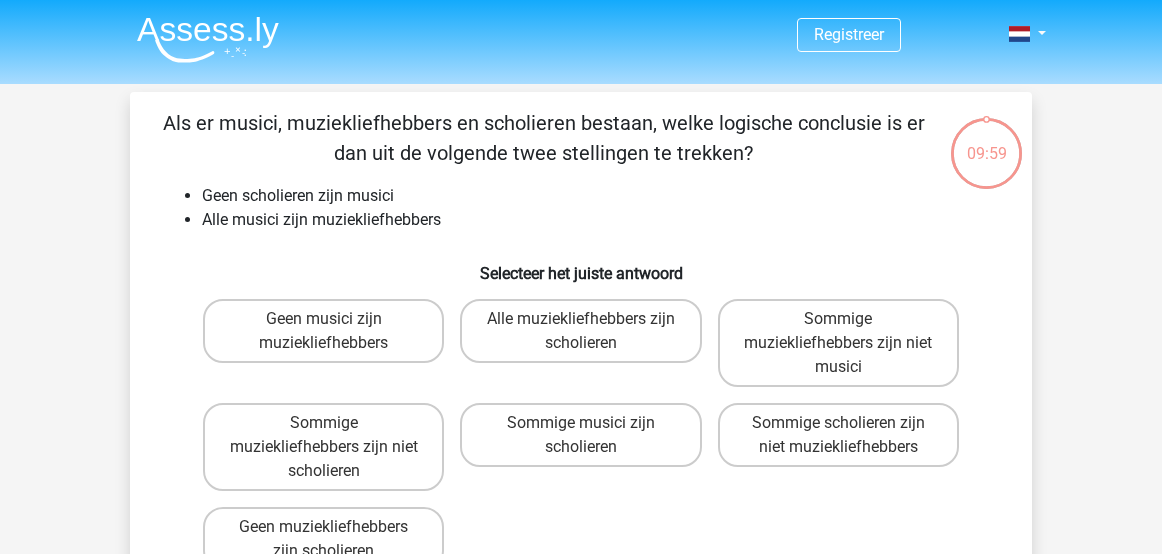 scroll, scrollTop: 0, scrollLeft: 0, axis: both 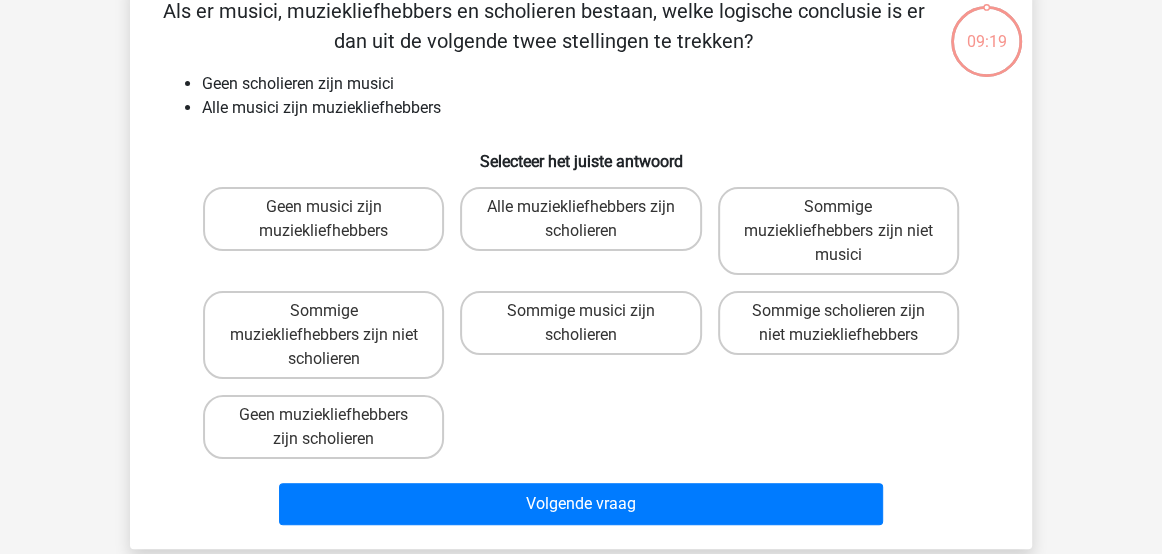 click on "Geen muziekliefhebbers zijn scholieren" at bounding box center (330, 421) 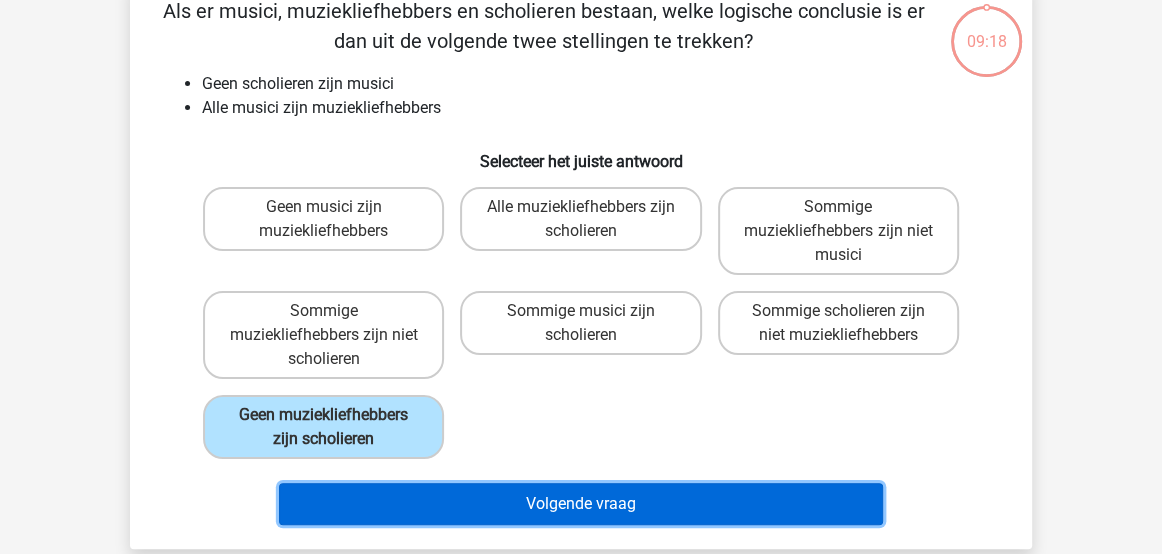 click on "Volgende vraag" at bounding box center (581, 504) 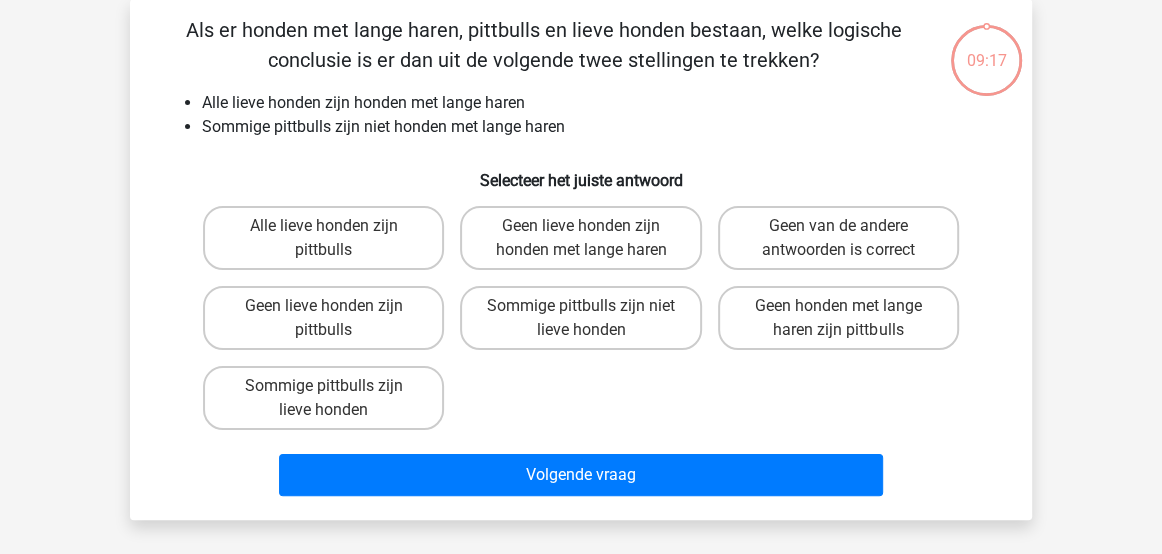 scroll, scrollTop: 92, scrollLeft: 0, axis: vertical 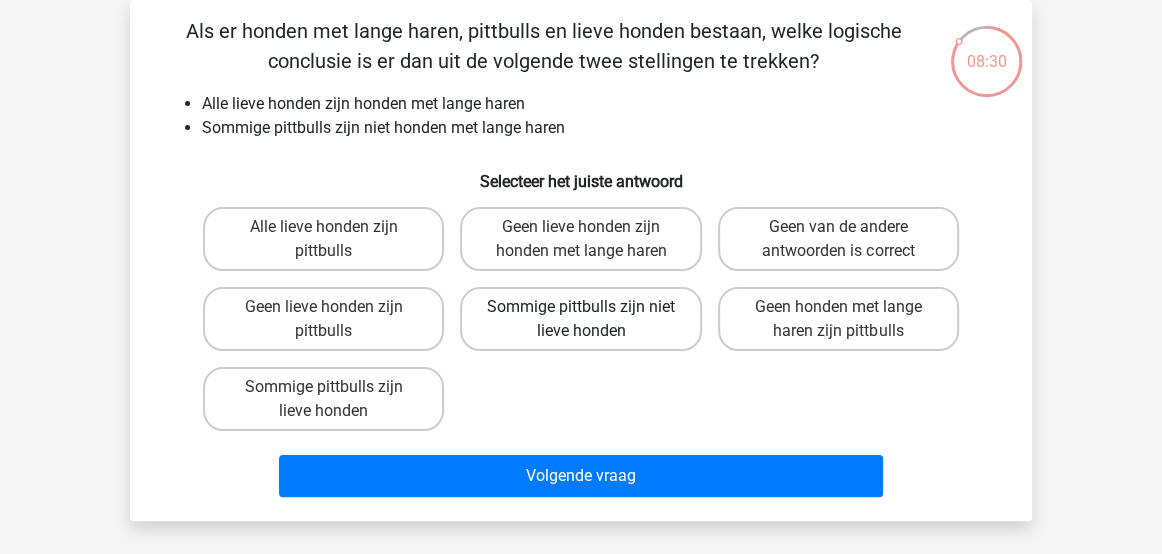 click on "Sommige pittbulls zijn niet lieve honden" at bounding box center (580, 319) 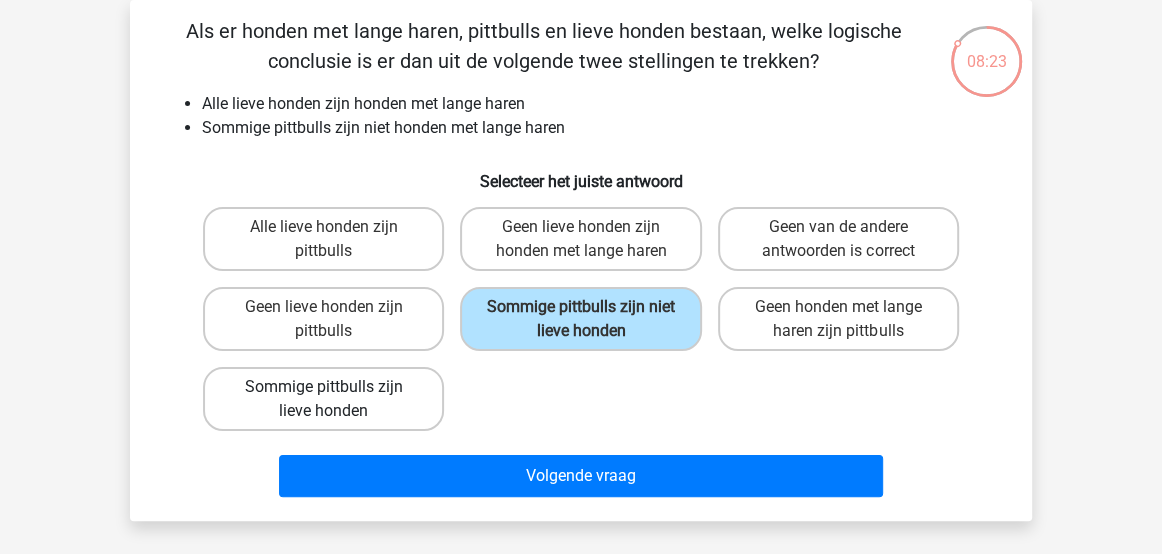 click on "Sommige pittbulls zijn lieve honden" at bounding box center [323, 399] 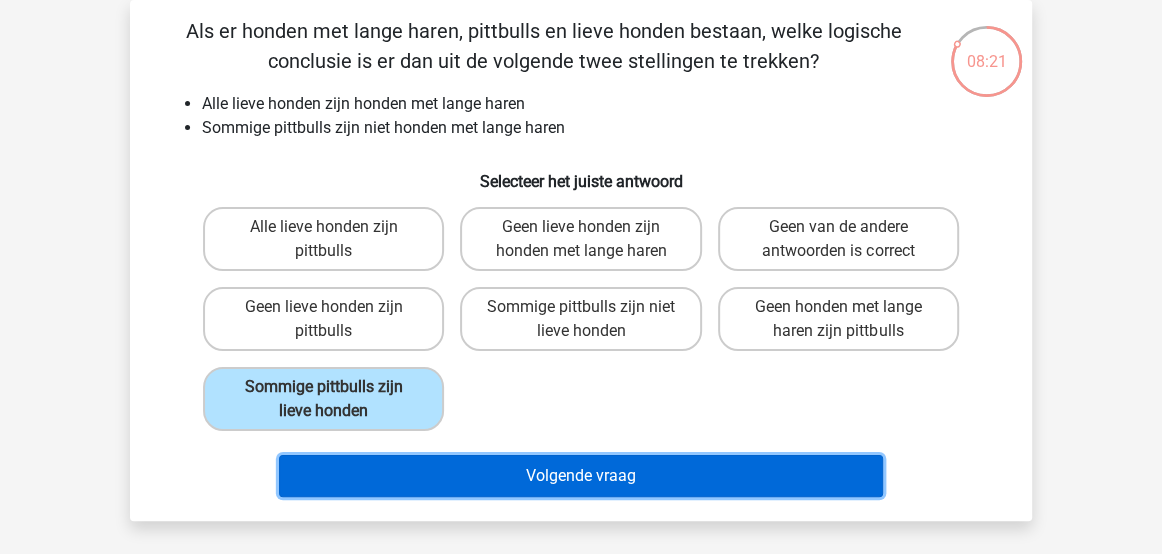 click on "Volgende vraag" at bounding box center [581, 476] 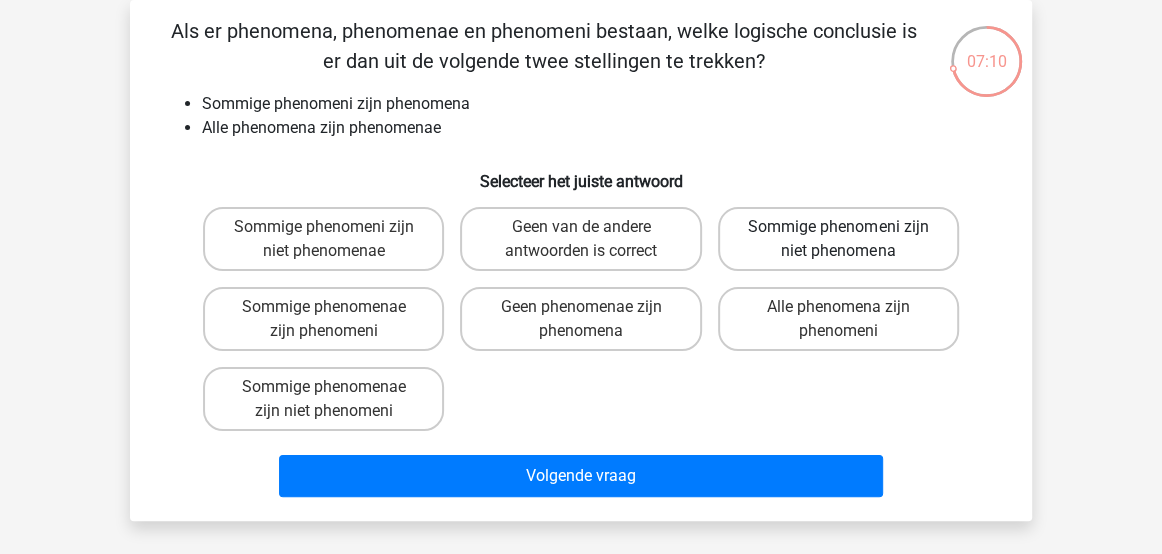 click on "Sommige phenomeni zijn niet phenomena" at bounding box center (838, 239) 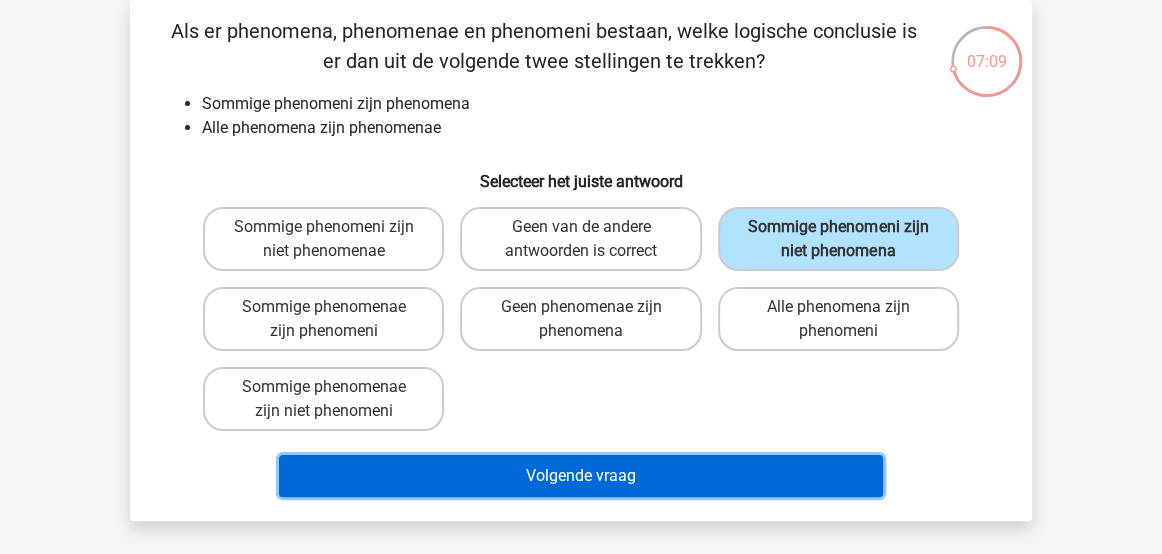 click on "Volgende vraag" at bounding box center [581, 476] 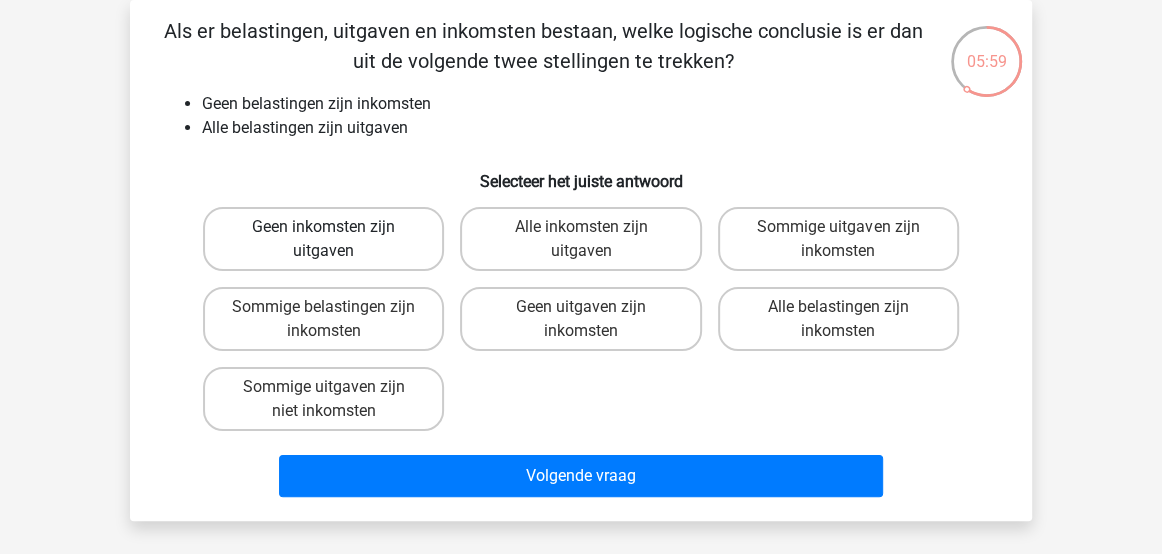 click on "Geen inkomsten zijn uitgaven" at bounding box center [323, 239] 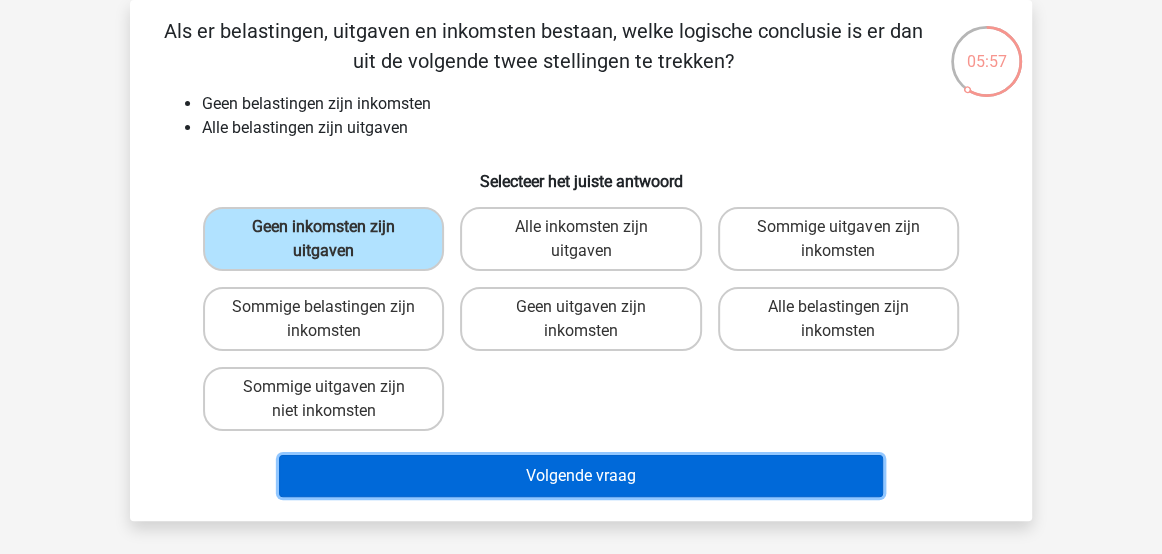 click on "Volgende vraag" at bounding box center (581, 476) 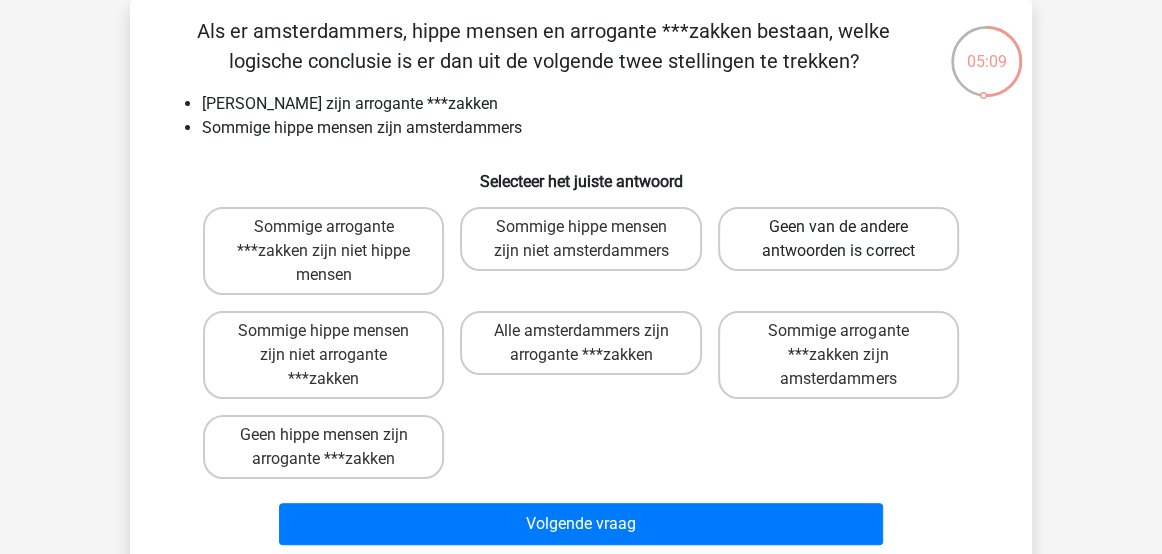 click on "Geen van de andere antwoorden is correct" at bounding box center [838, 239] 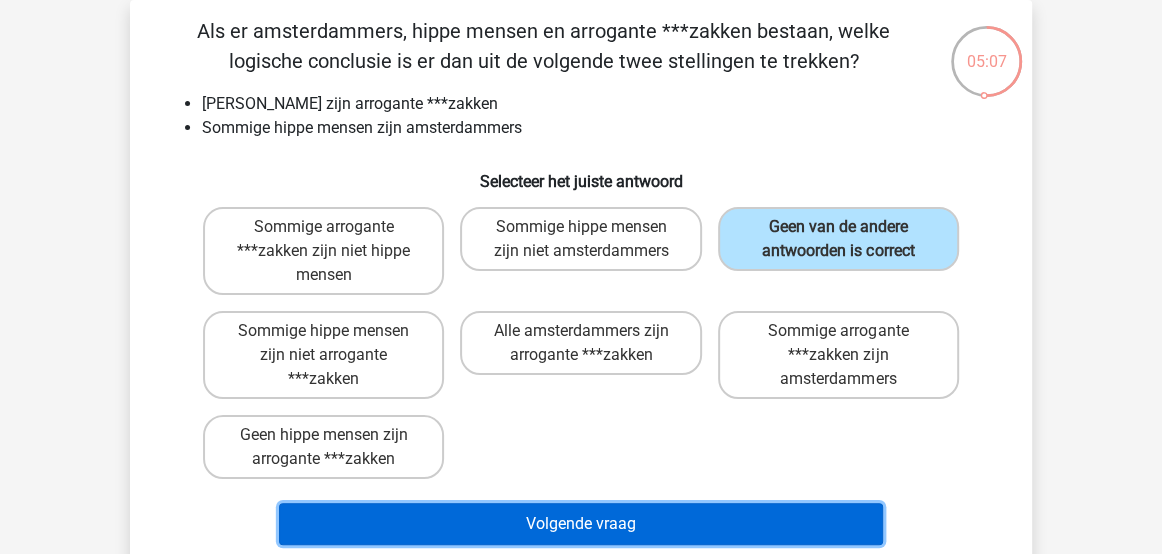 click on "Volgende vraag" at bounding box center (581, 524) 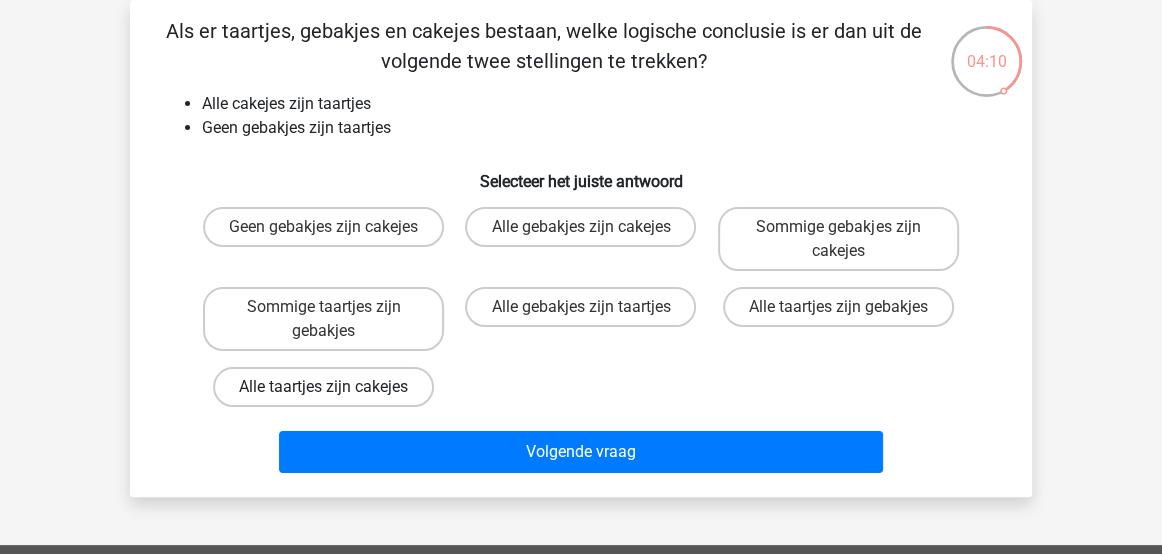click on "Alle taartjes zijn cakejes" at bounding box center (323, 387) 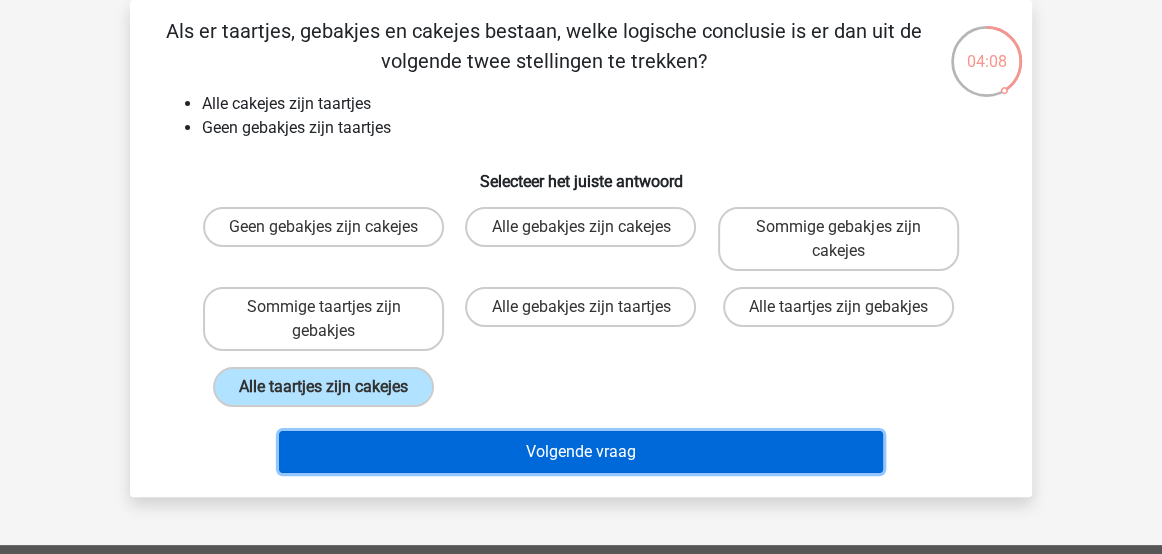 click on "Volgende vraag" at bounding box center (581, 452) 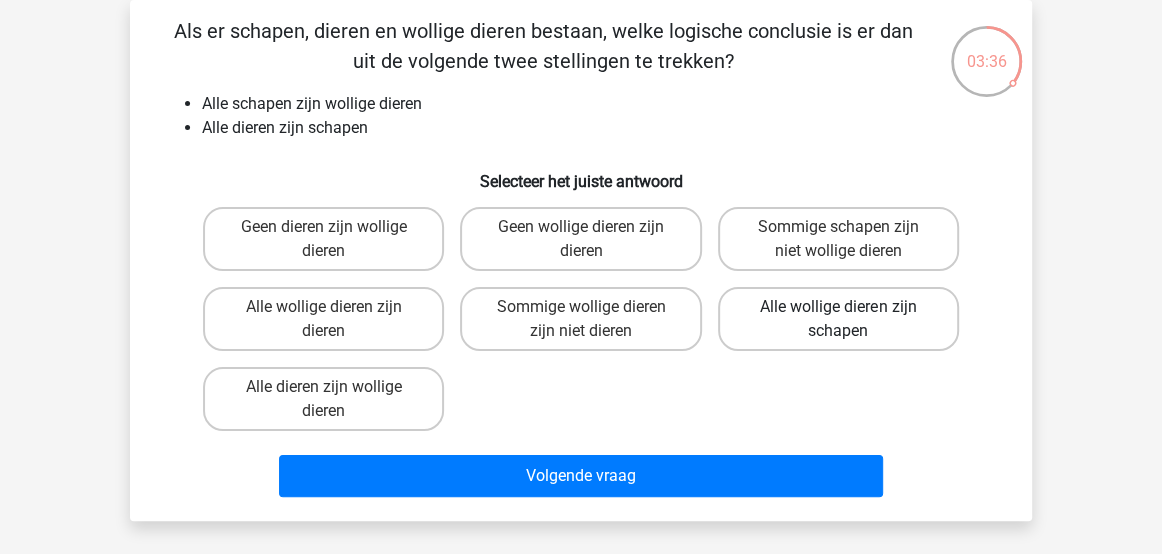 click on "Alle wollige dieren zijn schapen" at bounding box center (838, 319) 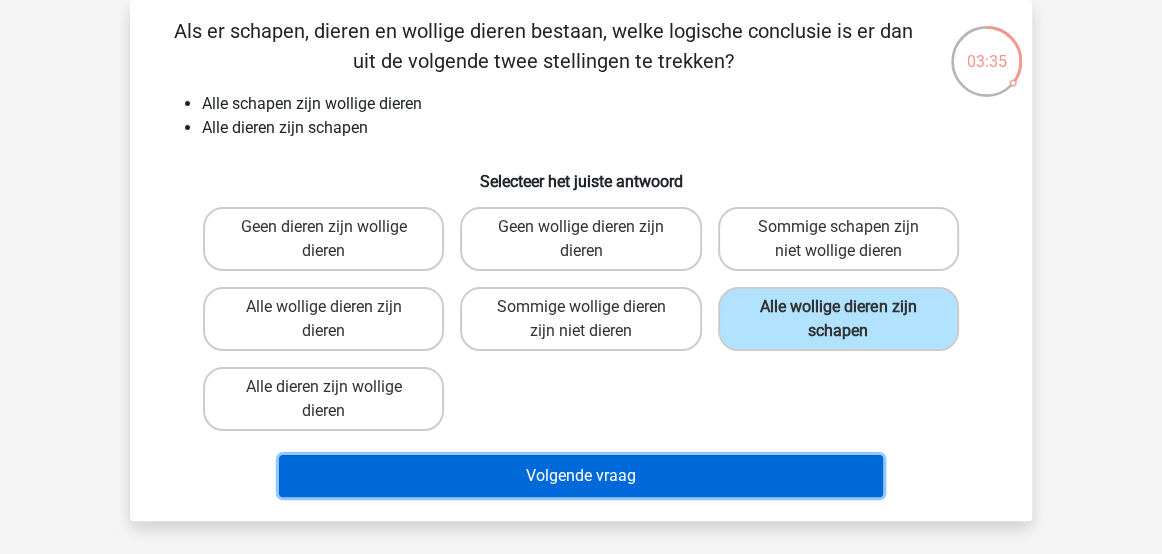 click on "Volgende vraag" at bounding box center [581, 476] 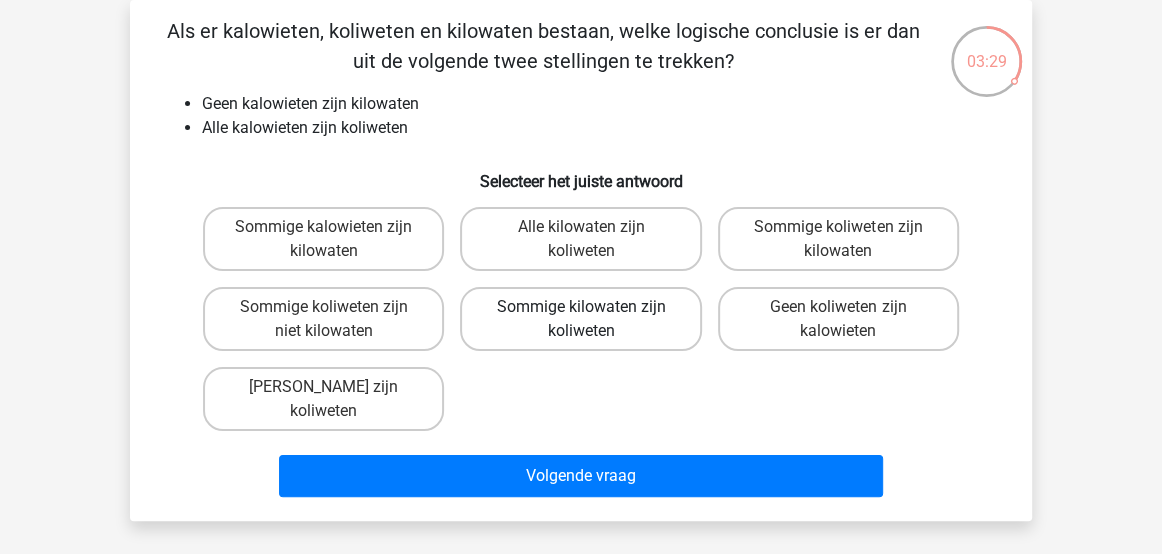 click on "Sommige kilowaten zijn koliweten" at bounding box center [580, 319] 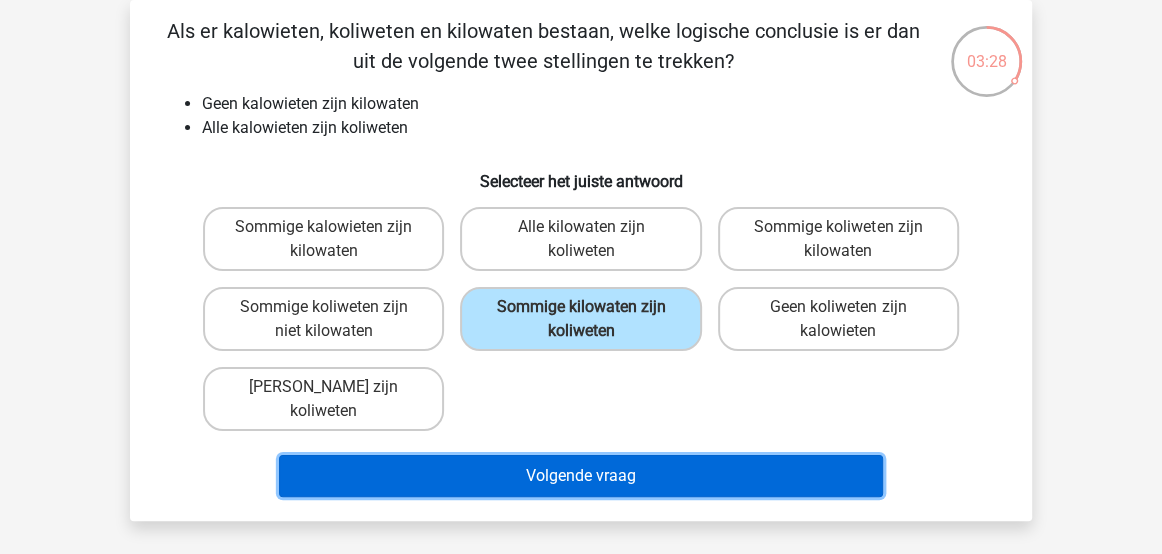 click on "Volgende vraag" at bounding box center (581, 476) 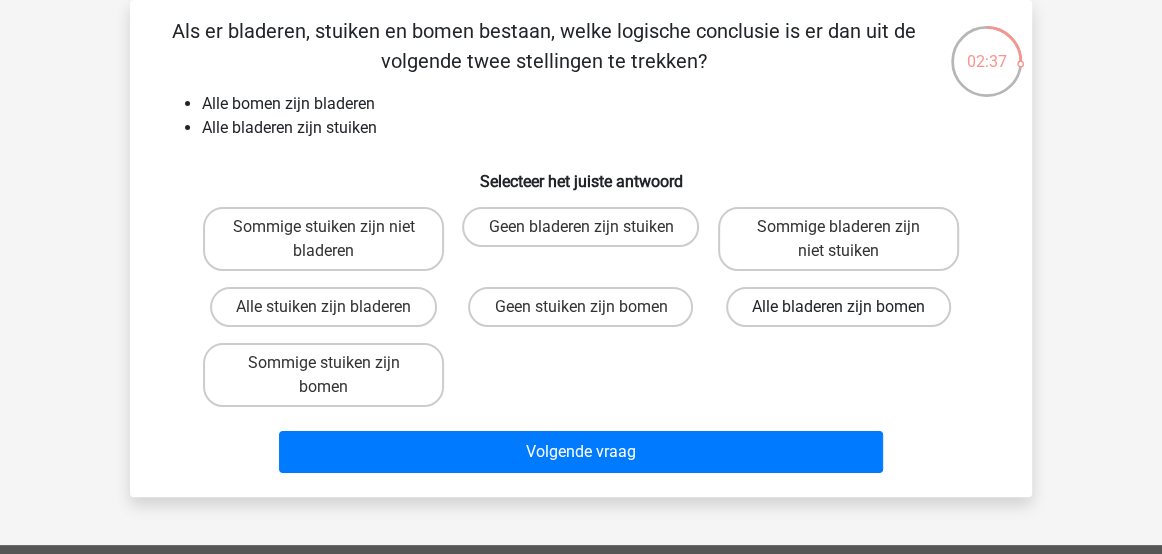 click on "Alle bladeren zijn bomen" at bounding box center [838, 307] 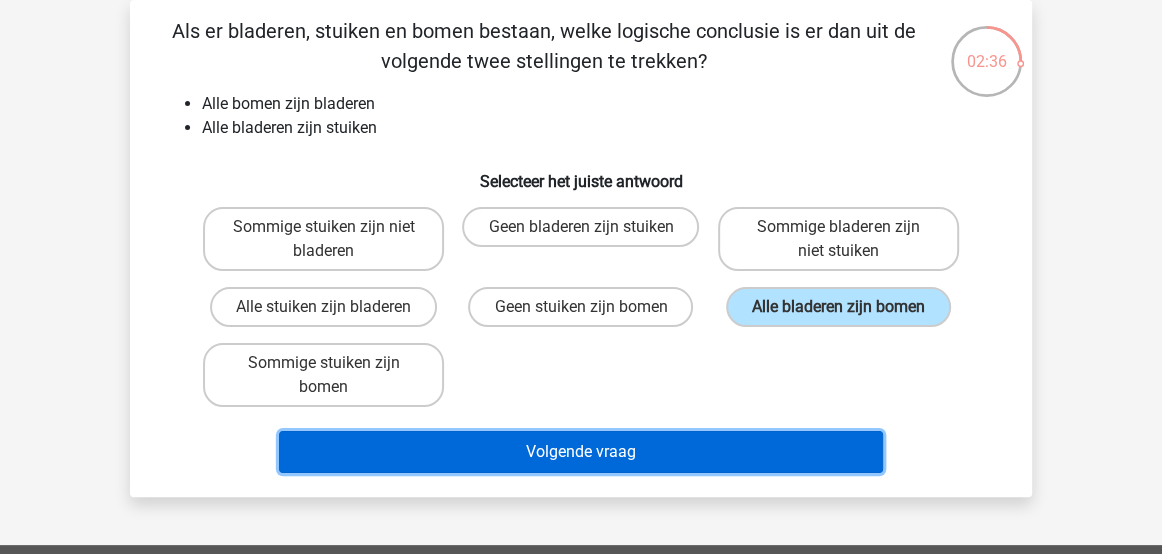 click on "Volgende vraag" at bounding box center [581, 452] 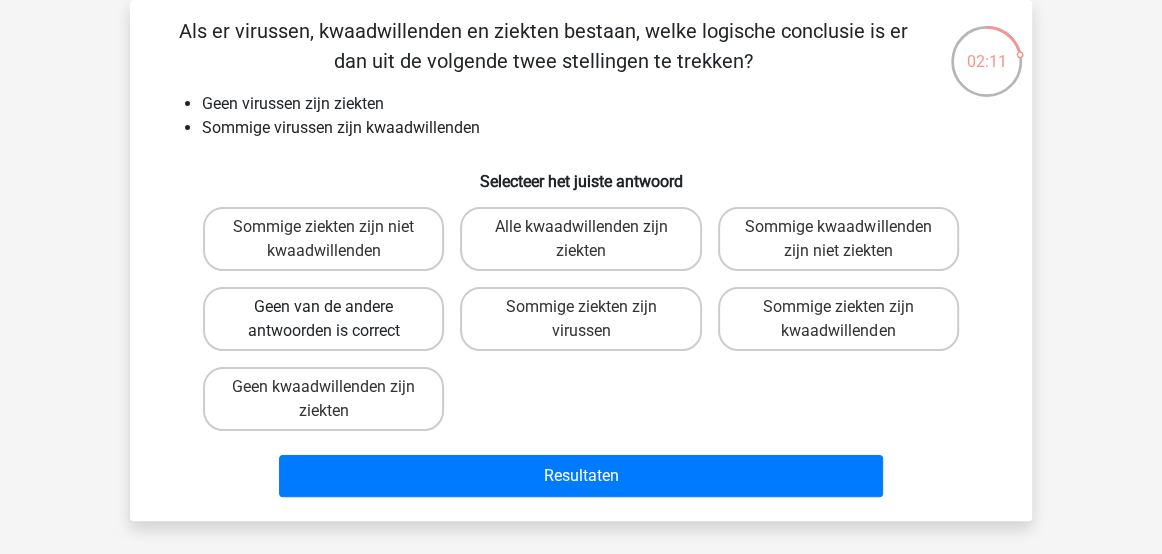 click on "Geen van de andere antwoorden is correct" at bounding box center (323, 319) 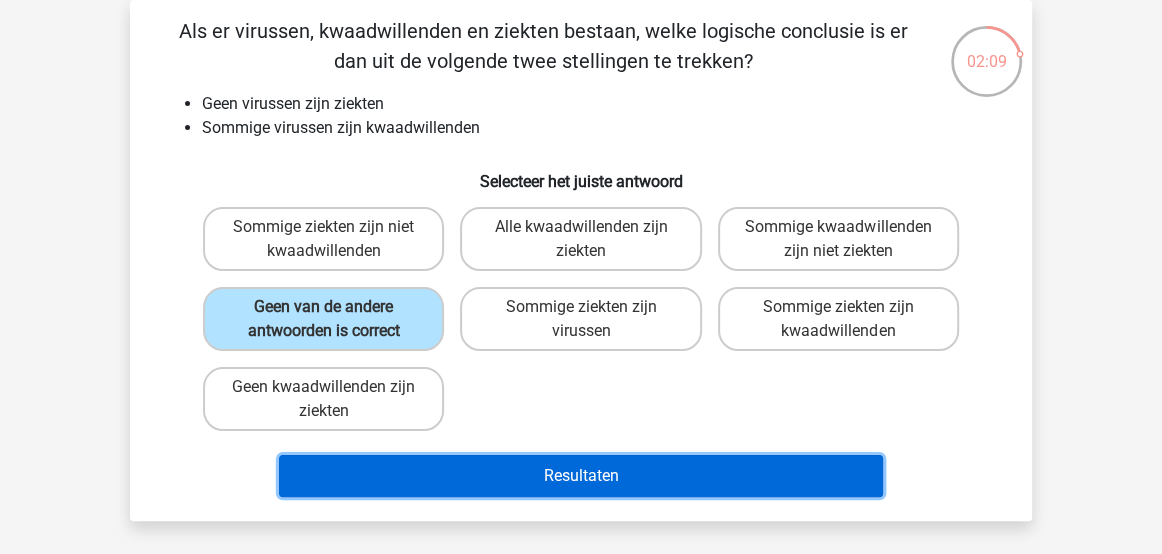 click on "Resultaten" at bounding box center [581, 476] 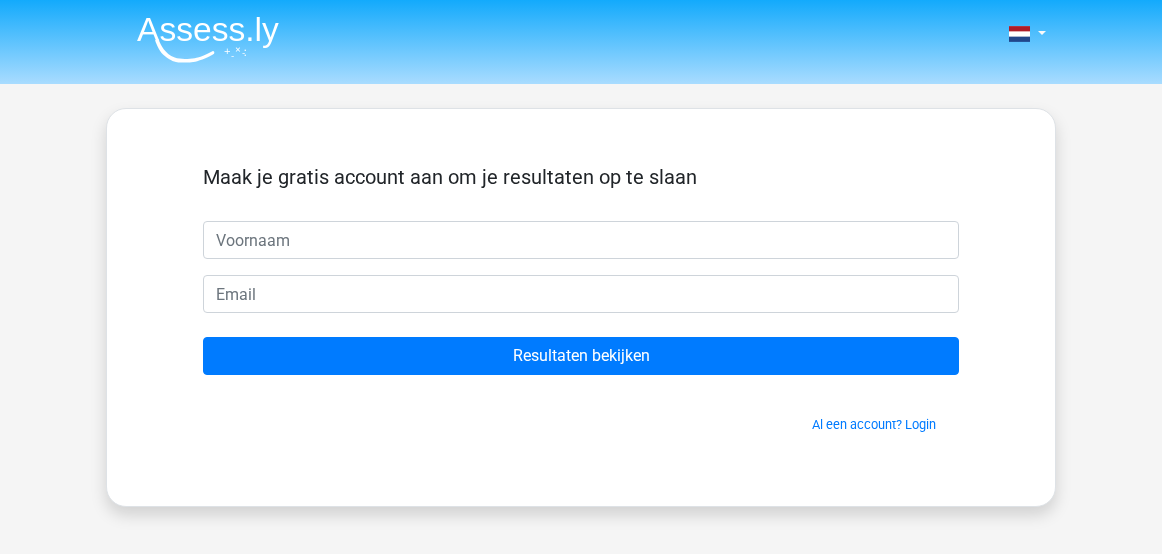 scroll, scrollTop: 0, scrollLeft: 0, axis: both 